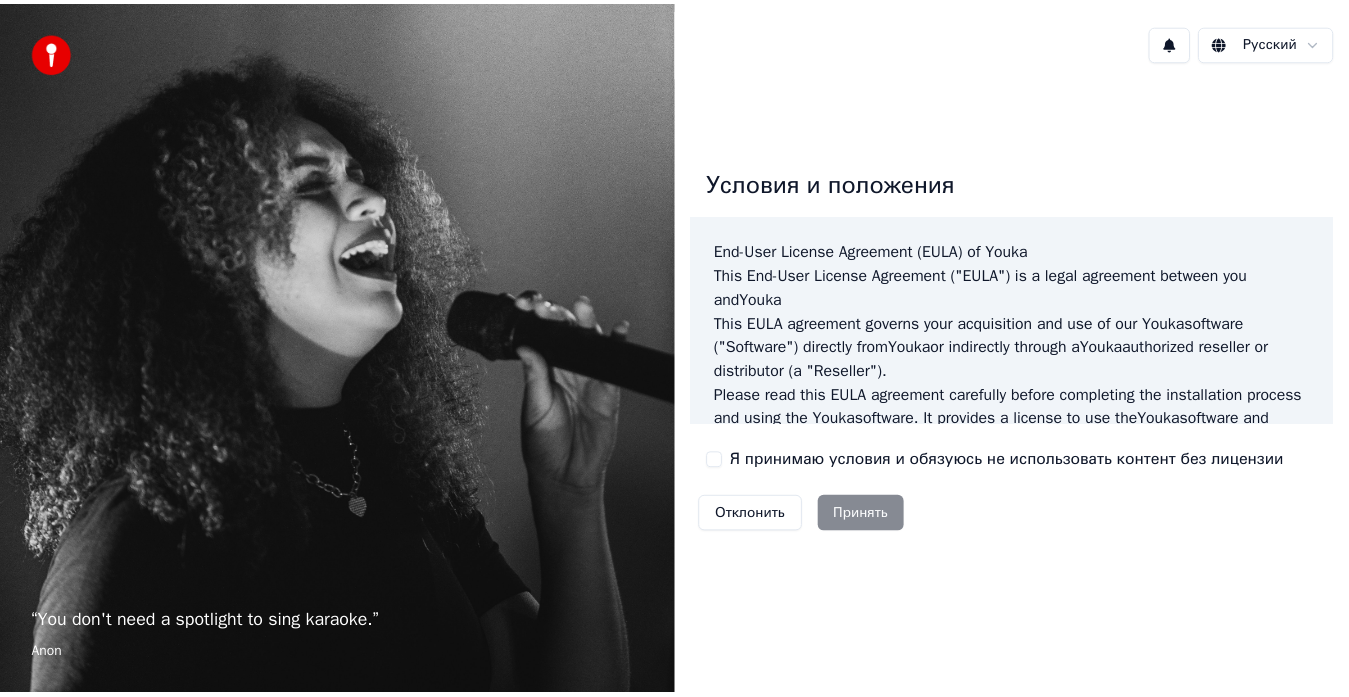 scroll, scrollTop: 0, scrollLeft: 0, axis: both 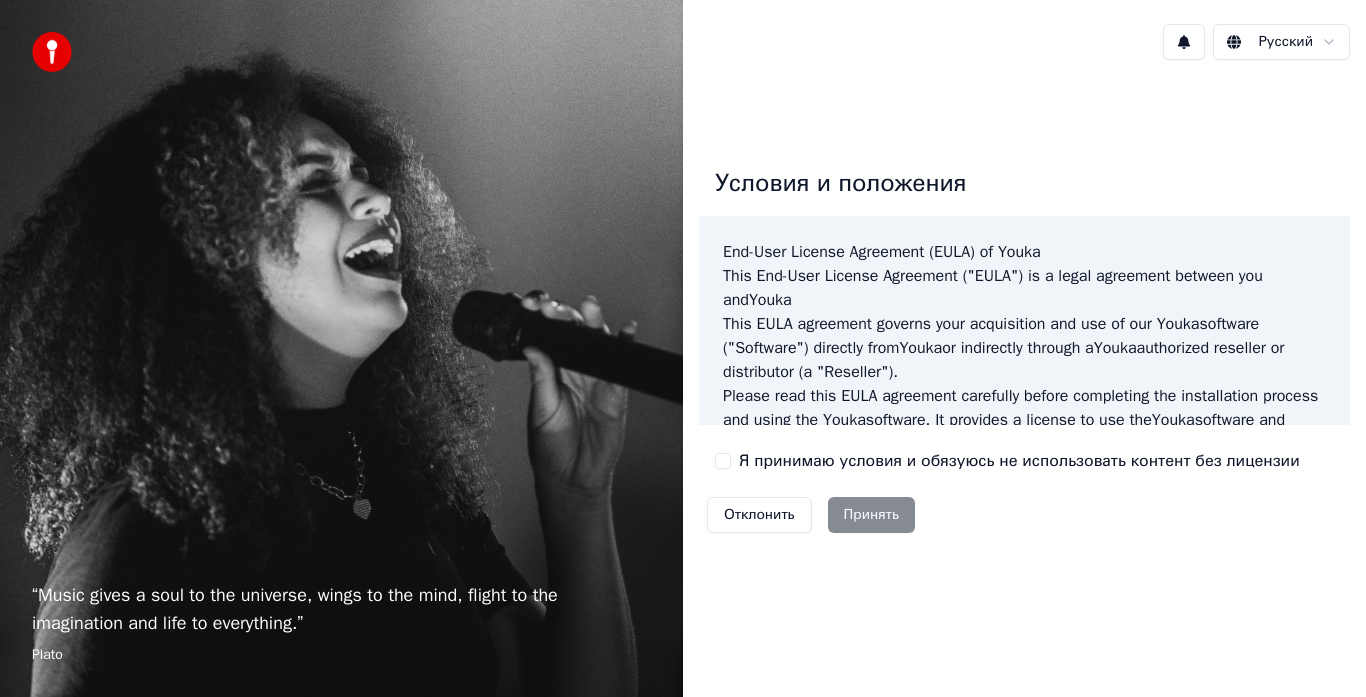 click on "Я принимаю условия и обязуюсь не использовать контент без лицензии" at bounding box center (1019, 461) 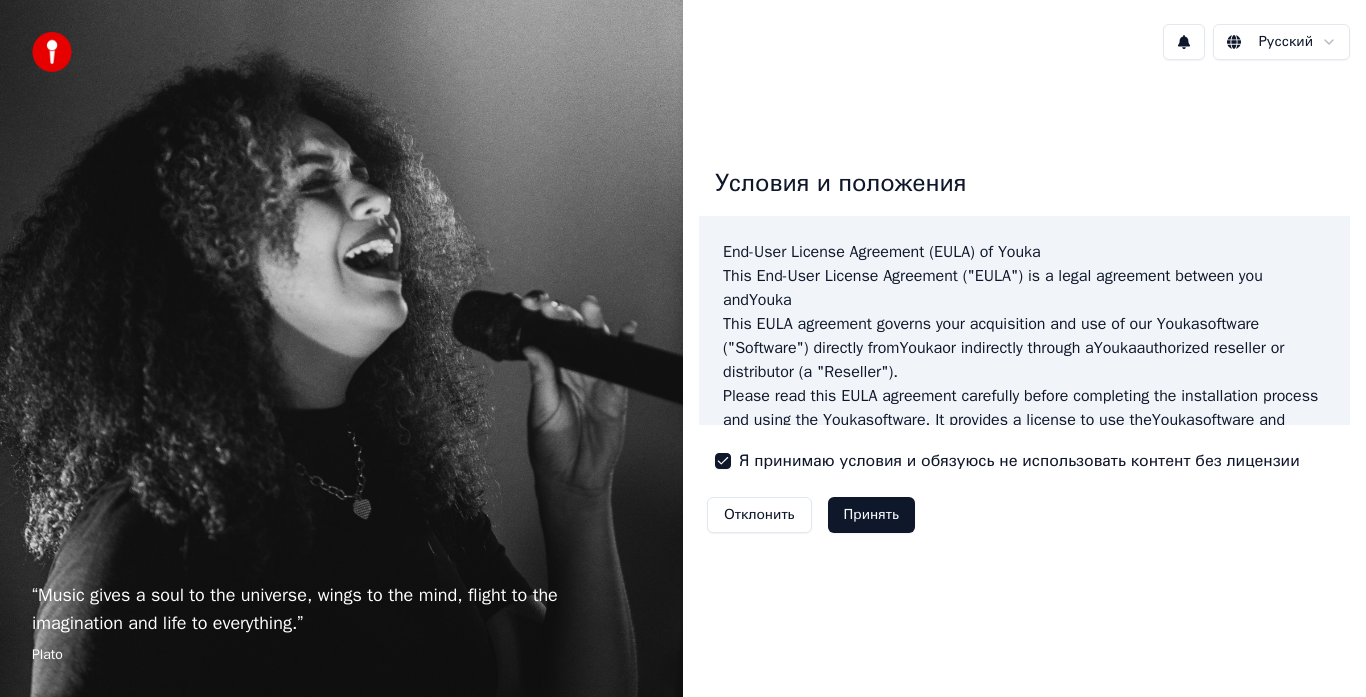 click on "Принять" at bounding box center [871, 515] 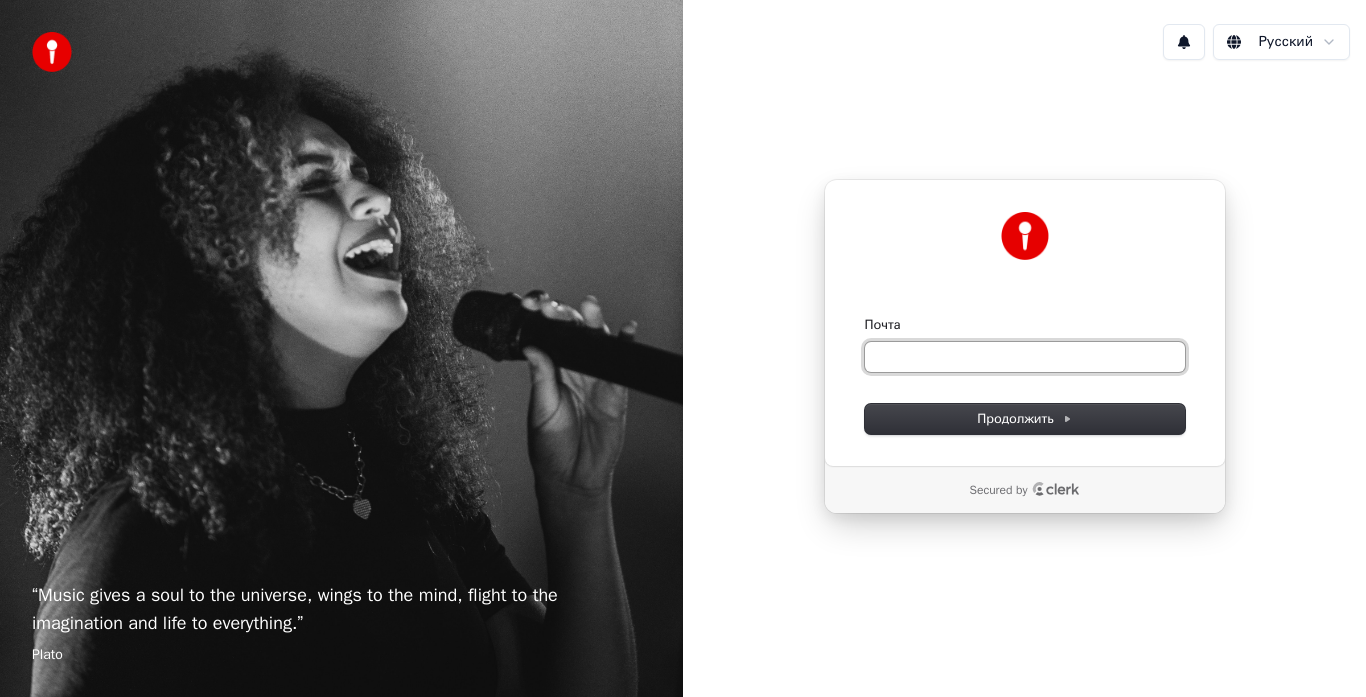 click on "Почта" at bounding box center [1025, 357] 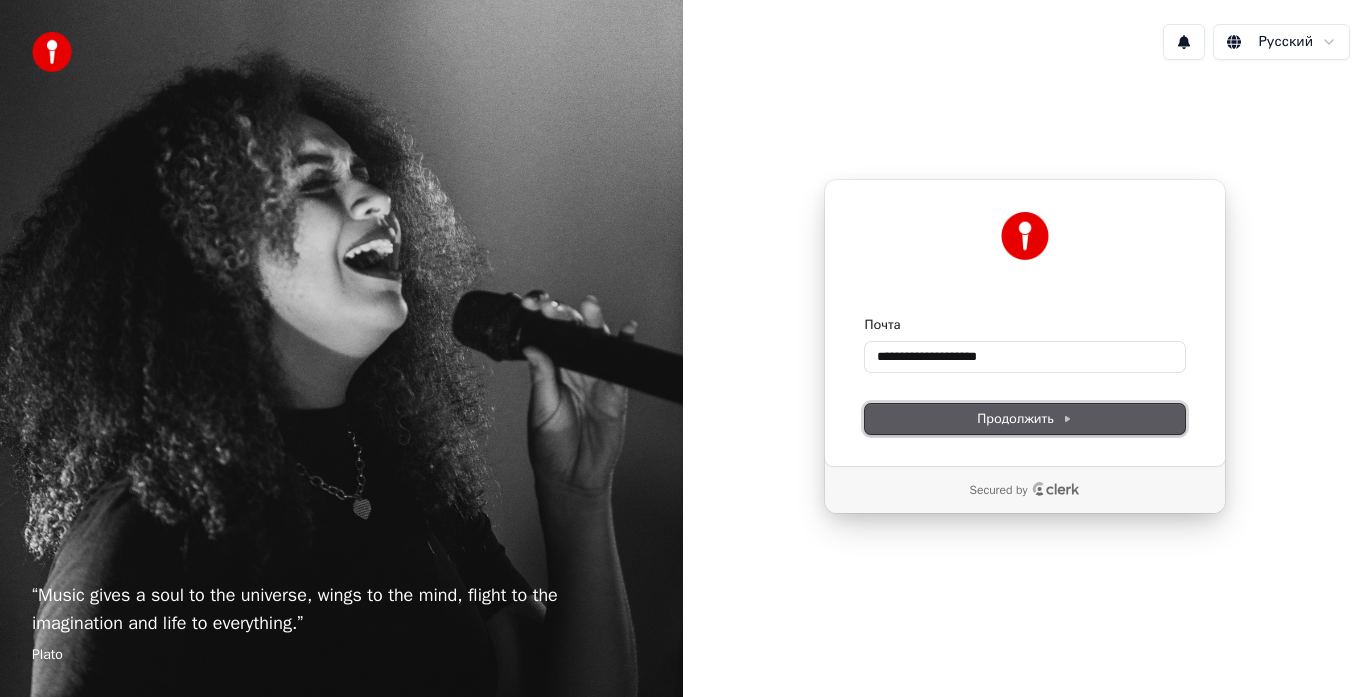 click on "Продолжить" at bounding box center (1024, 419) 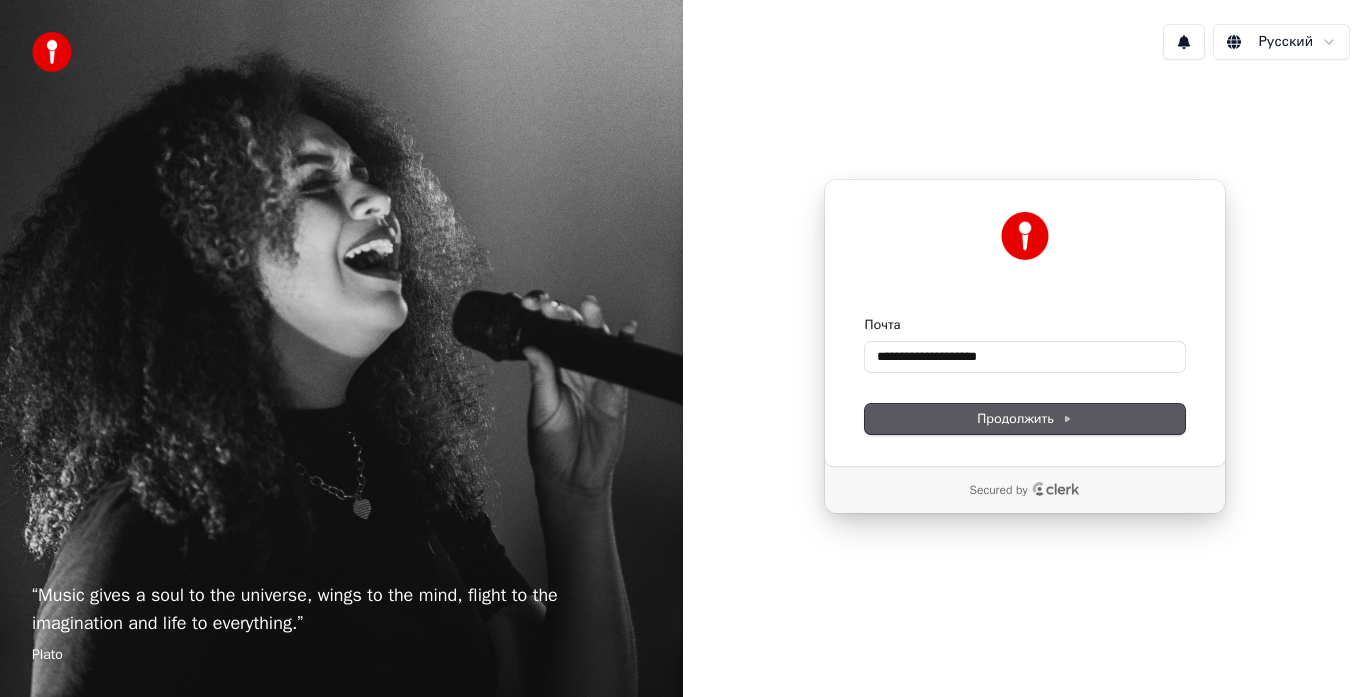 type on "**********" 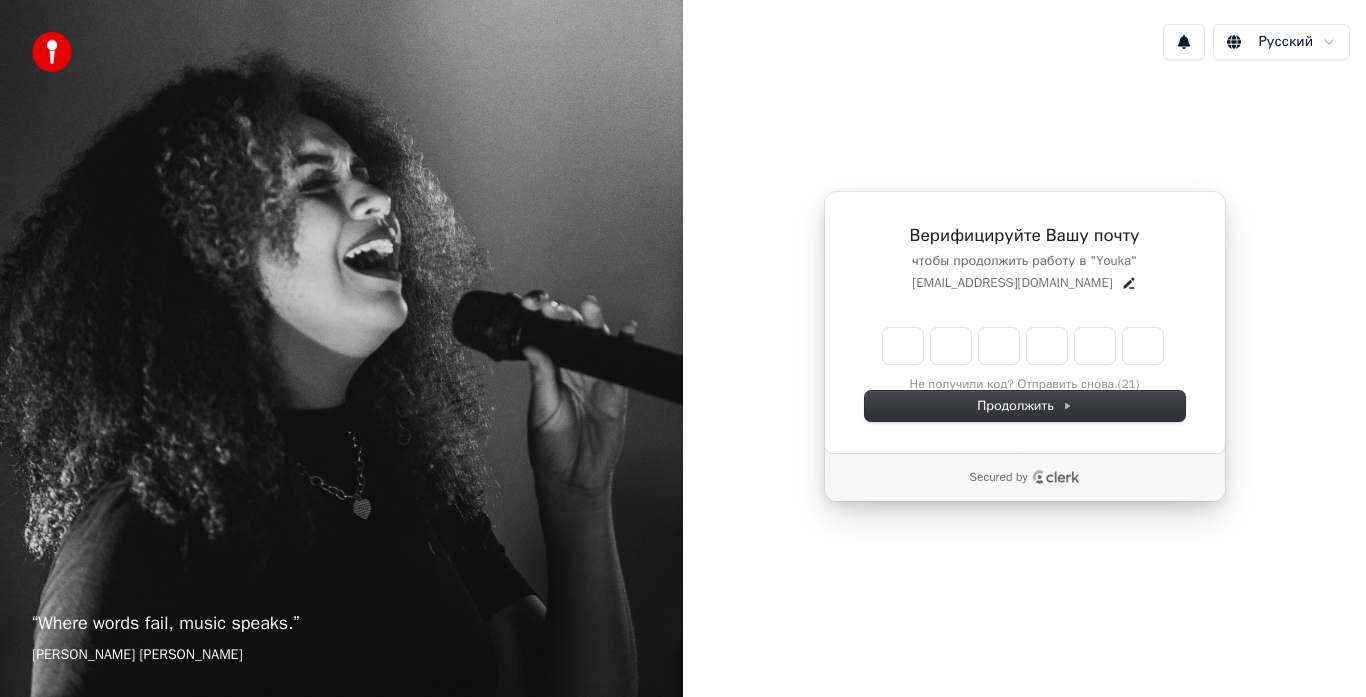 type on "*" 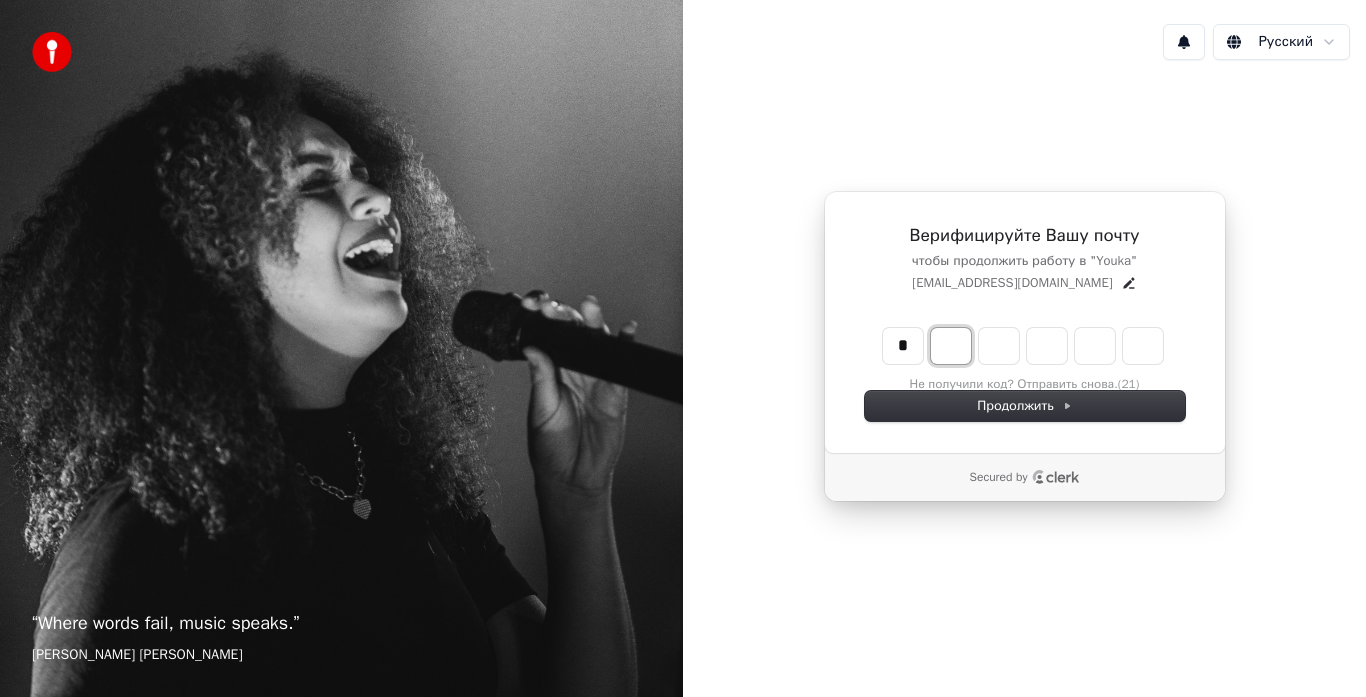 type on "*" 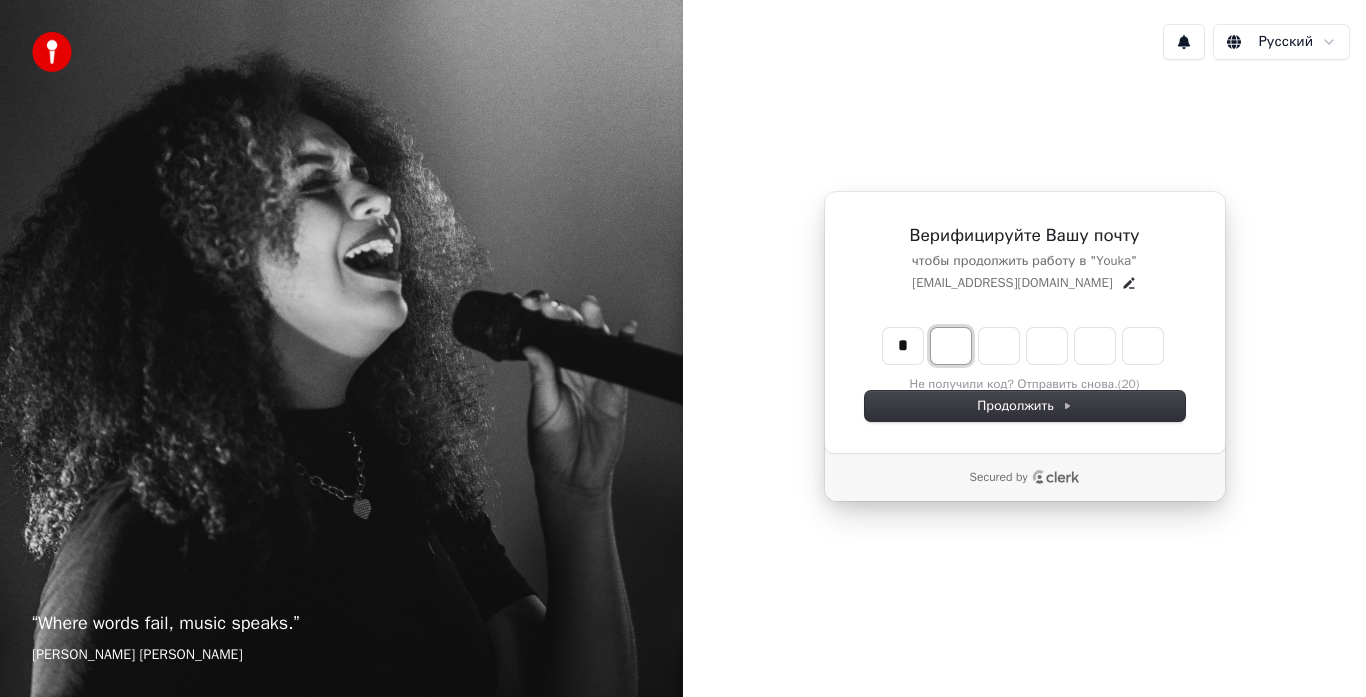 type on "*" 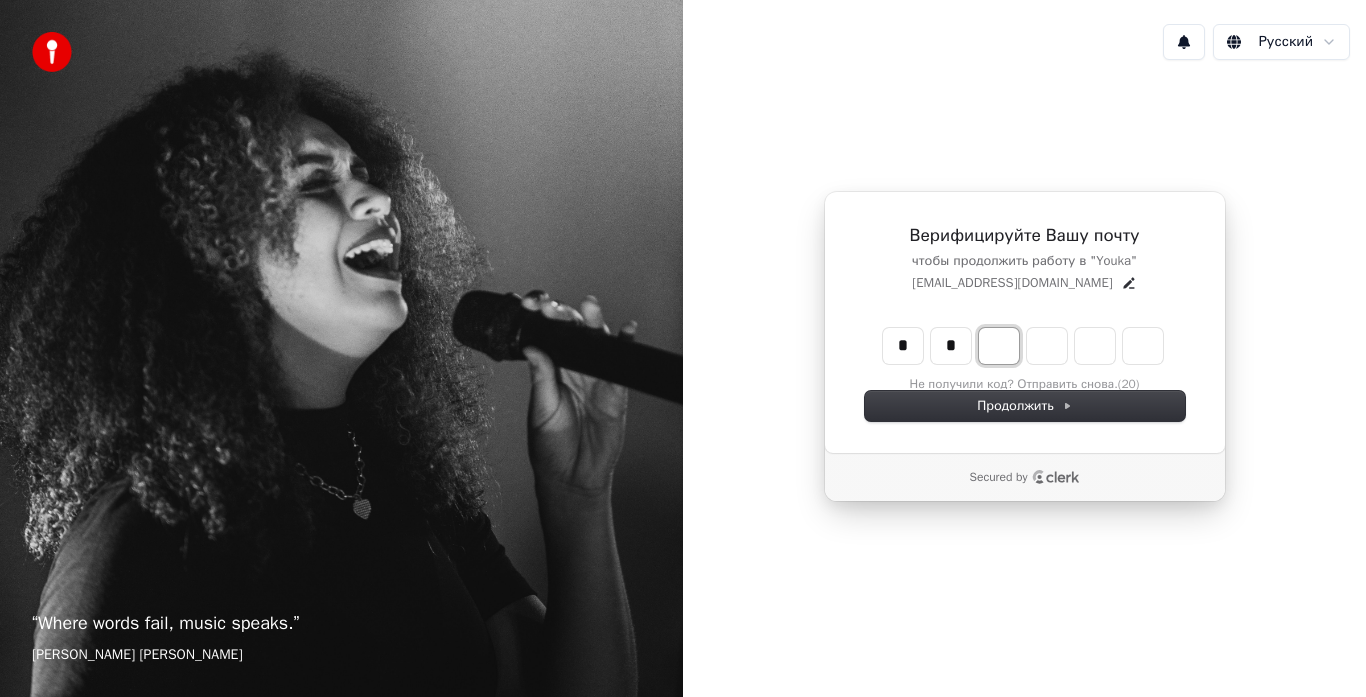 type on "**" 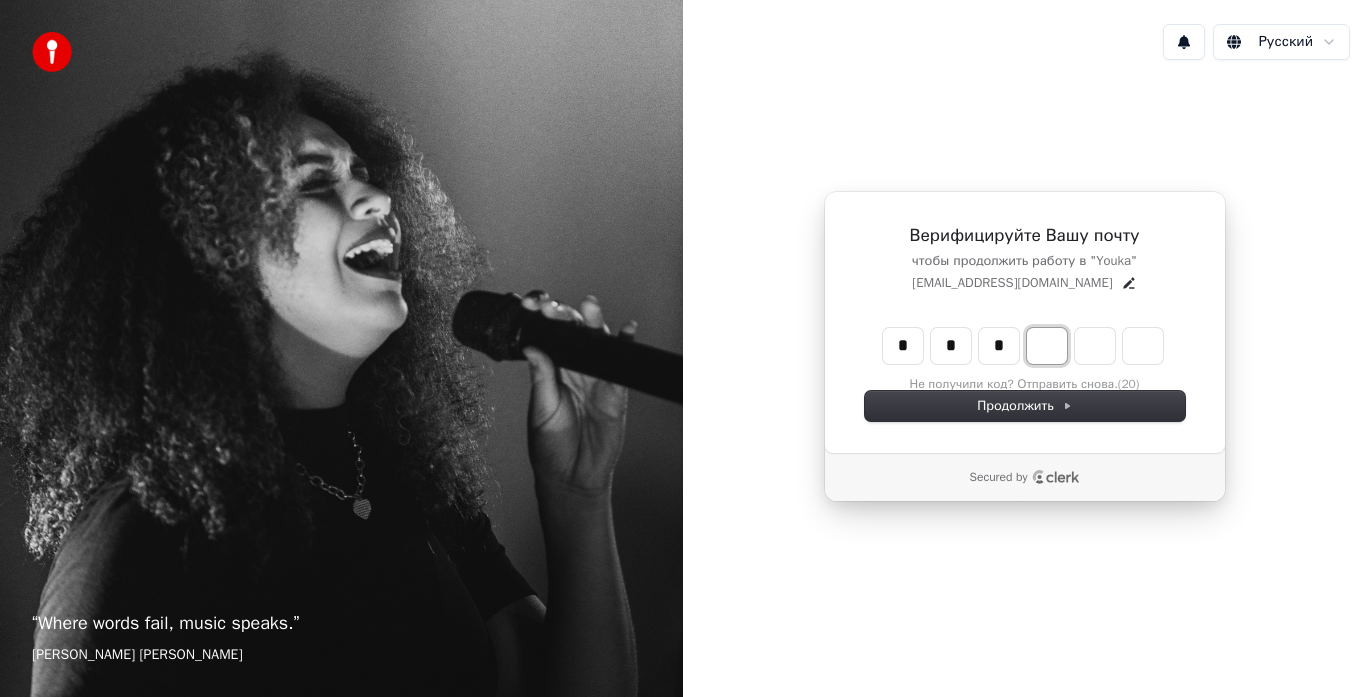 type on "***" 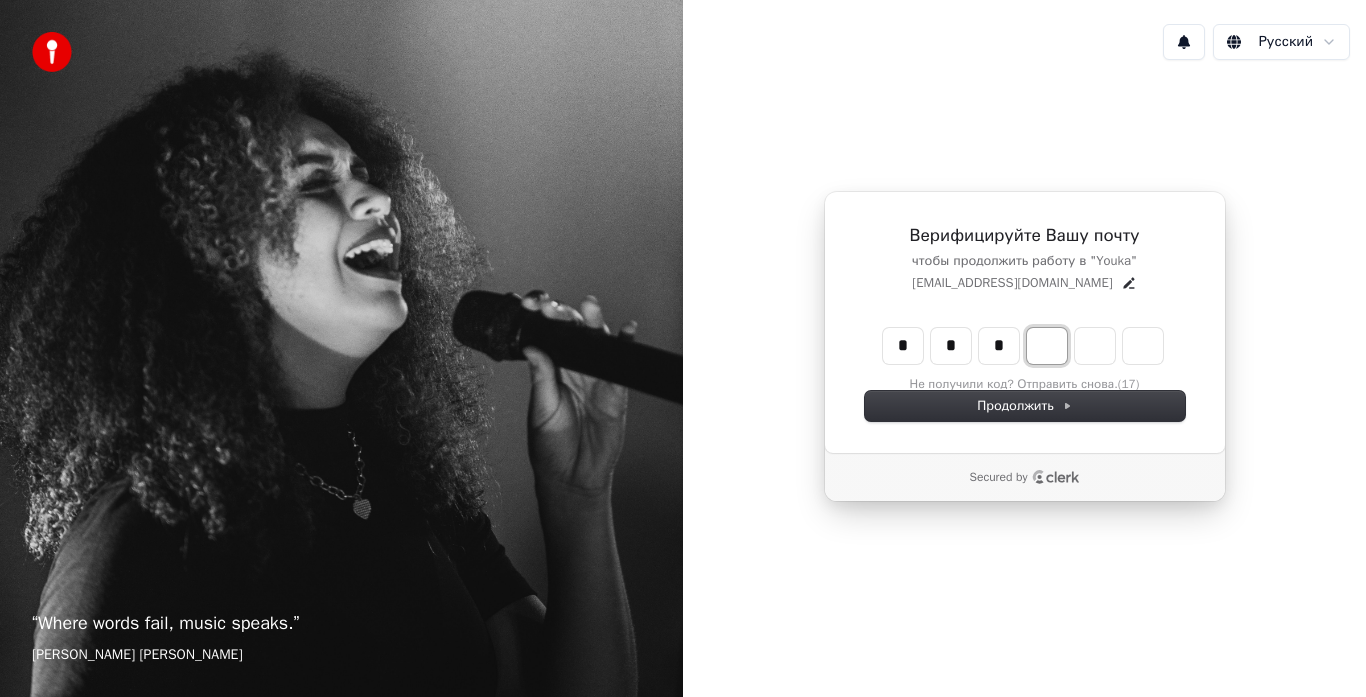 type on "*" 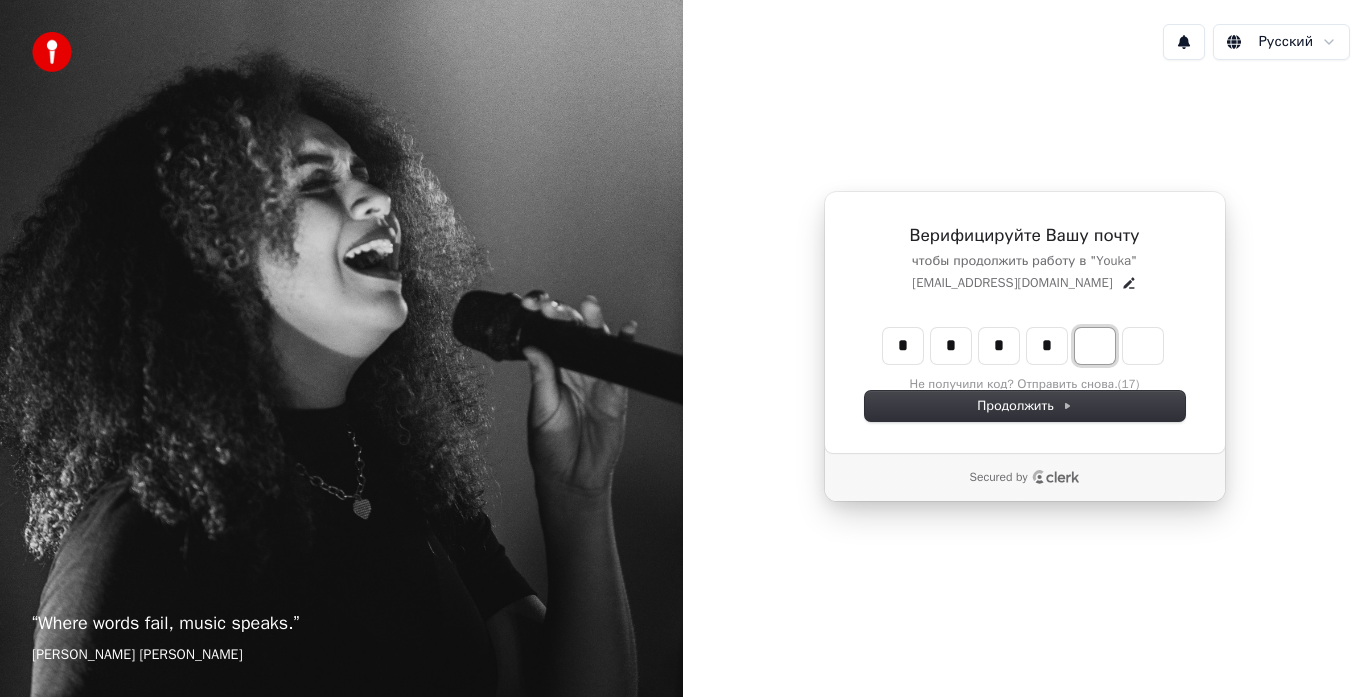 type on "****" 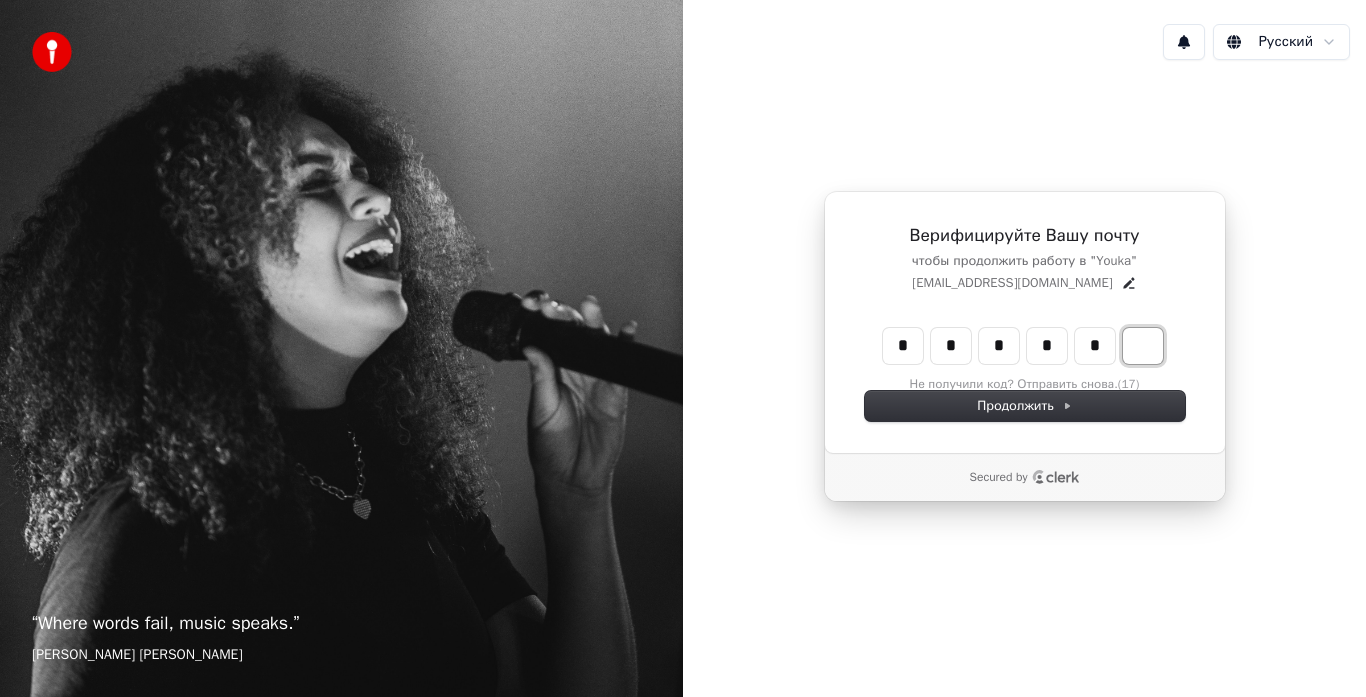 type on "******" 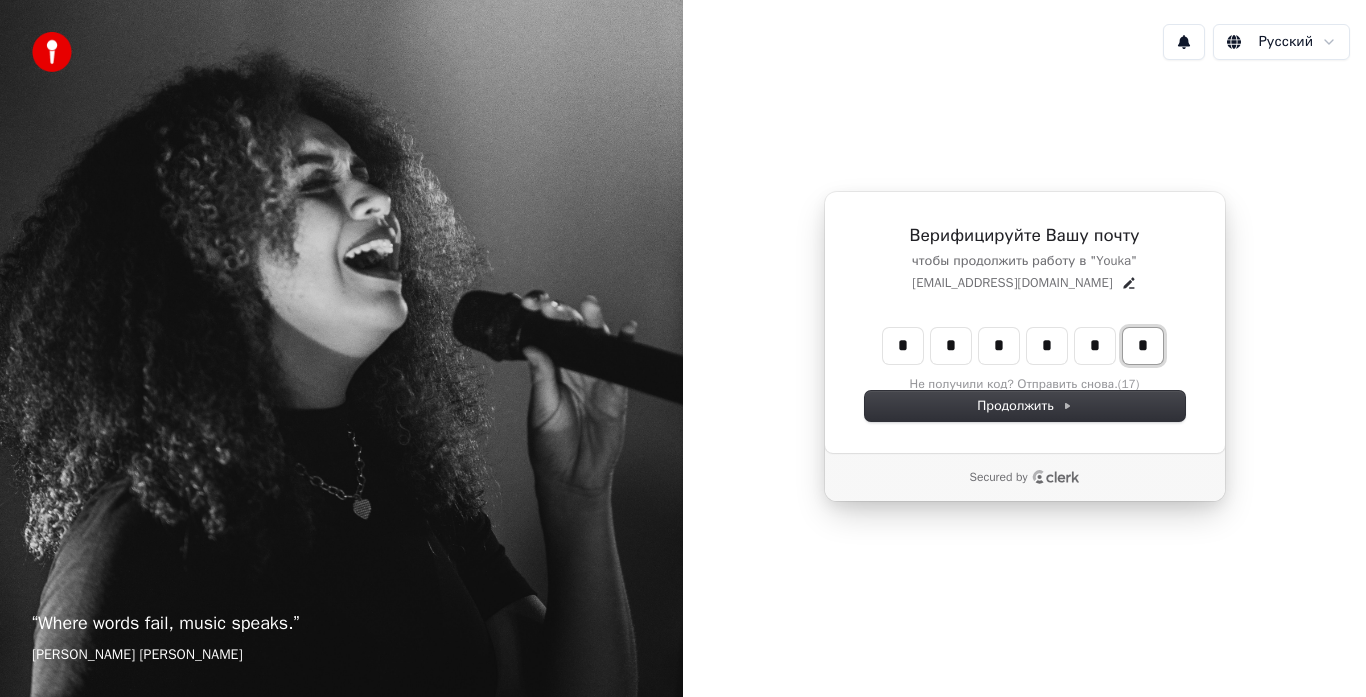 type on "*" 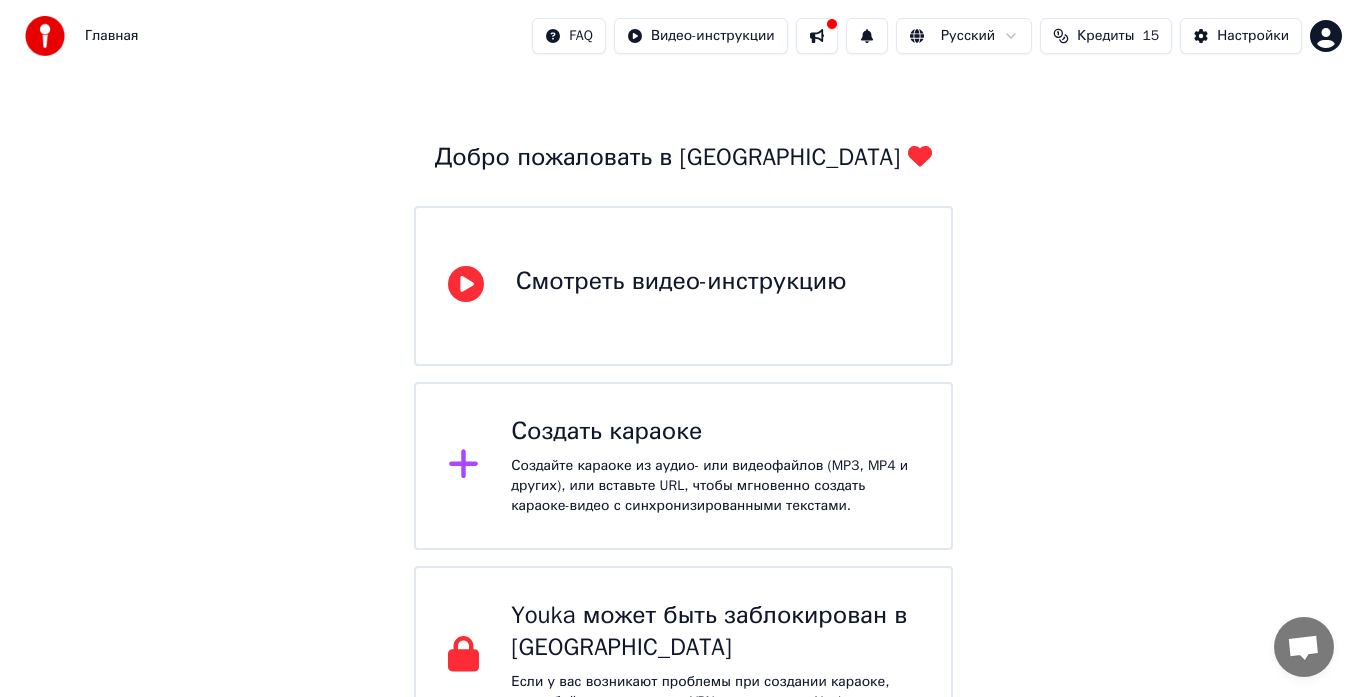 scroll, scrollTop: 99, scrollLeft: 0, axis: vertical 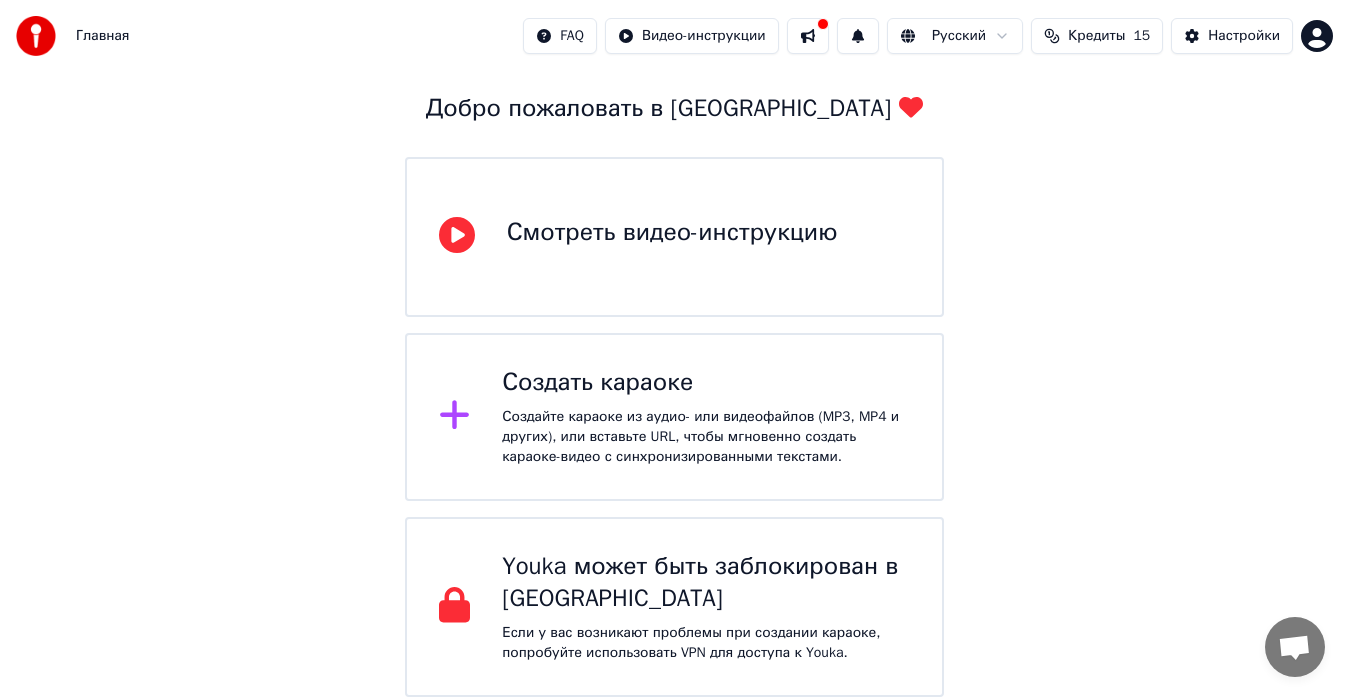 click on "Создайте караоке из аудио- или видеофайлов (MP3, MP4 и других), или вставьте URL, чтобы мгновенно создать караоке-видео с синхронизированными текстами." at bounding box center [706, 437] 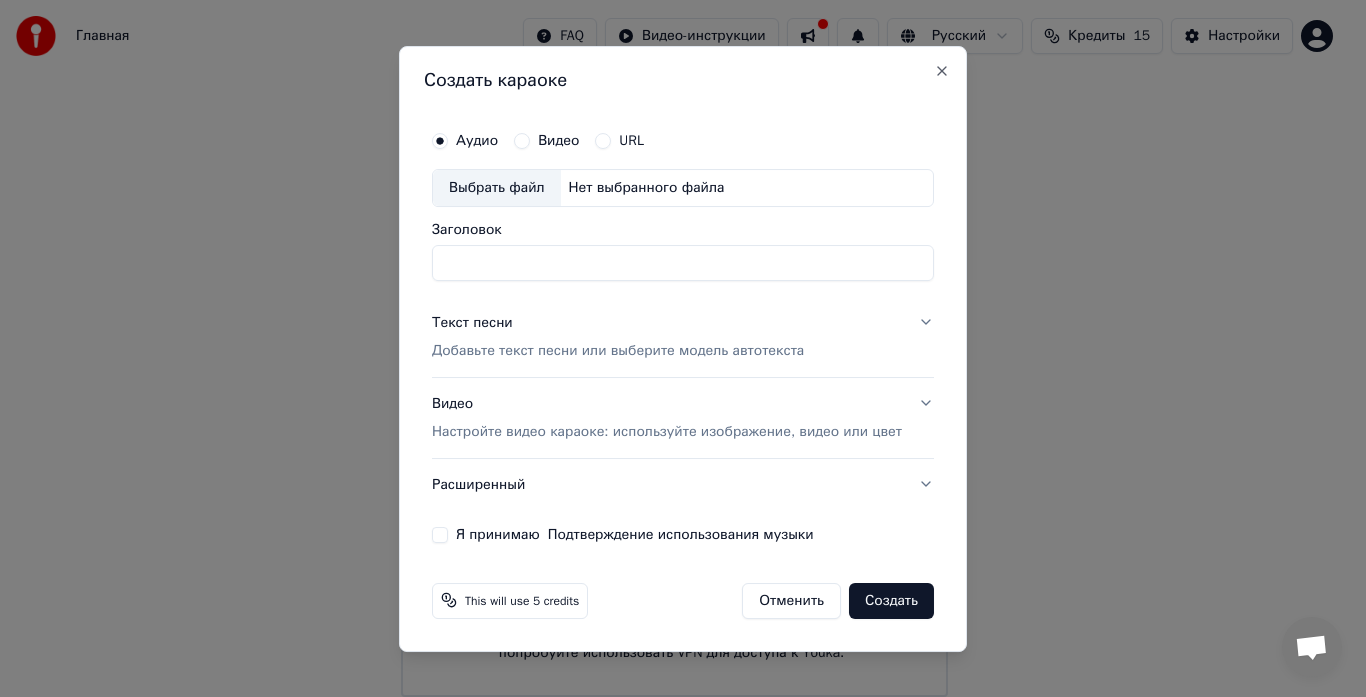 click on "Аудио Видео URL Выбрать файл Нет выбранного файла Заголовок Текст песни Добавьте текст песни или выберите модель автотекста Видео Настройте видео караоке: используйте изображение, видео или цвет Расширенный Я принимаю   Подтверждение использования музыки" at bounding box center [683, 332] 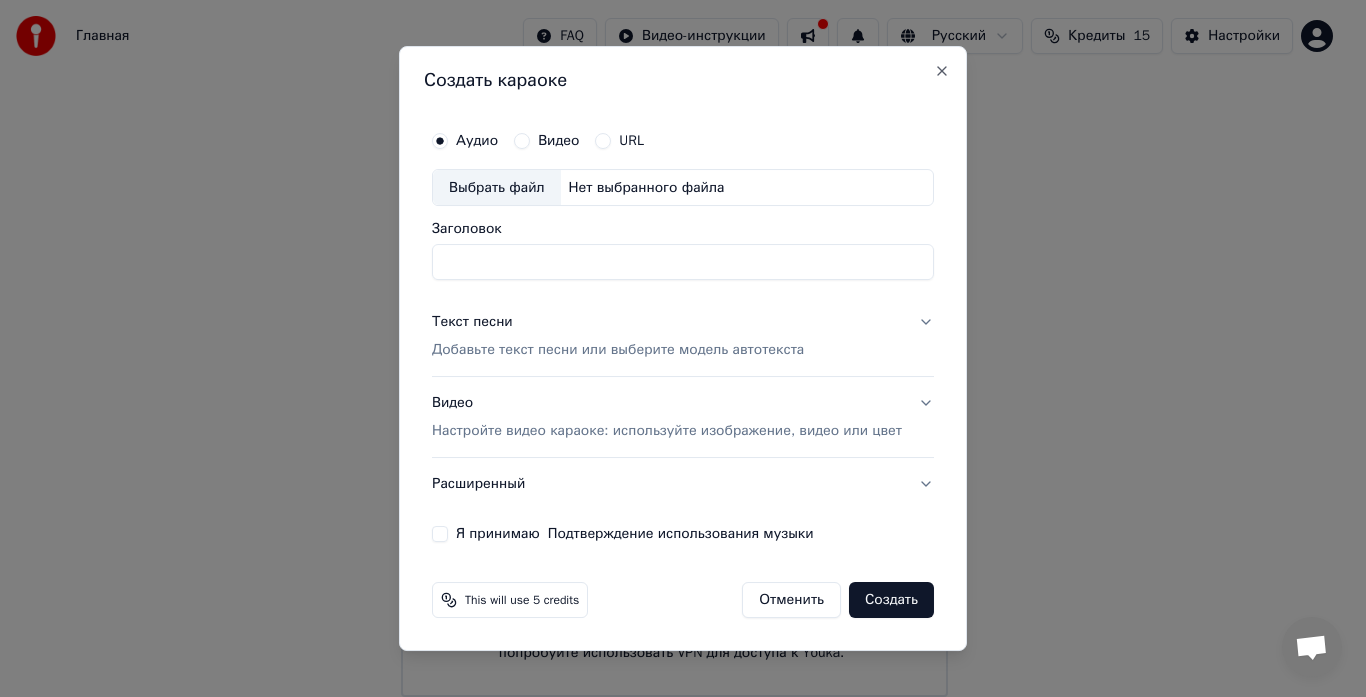 click on "Аудио Видео URL Выбрать файл Нет выбранного файла Заголовок Текст песни Добавьте текст песни или выберите модель автотекста Видео Настройте видео караоке: используйте изображение, видео или цвет Расширенный Я принимаю   Подтверждение использования музыки" at bounding box center [683, 332] 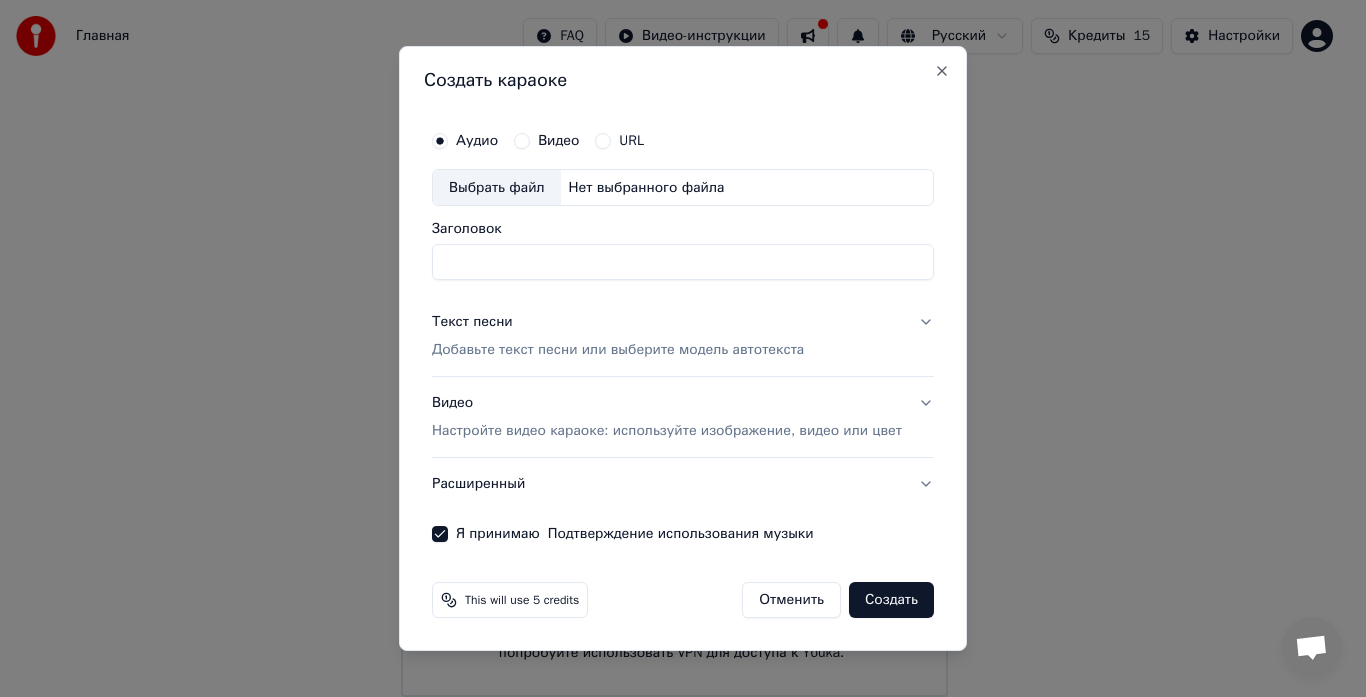 click on "Выбрать файл" at bounding box center (497, 188) 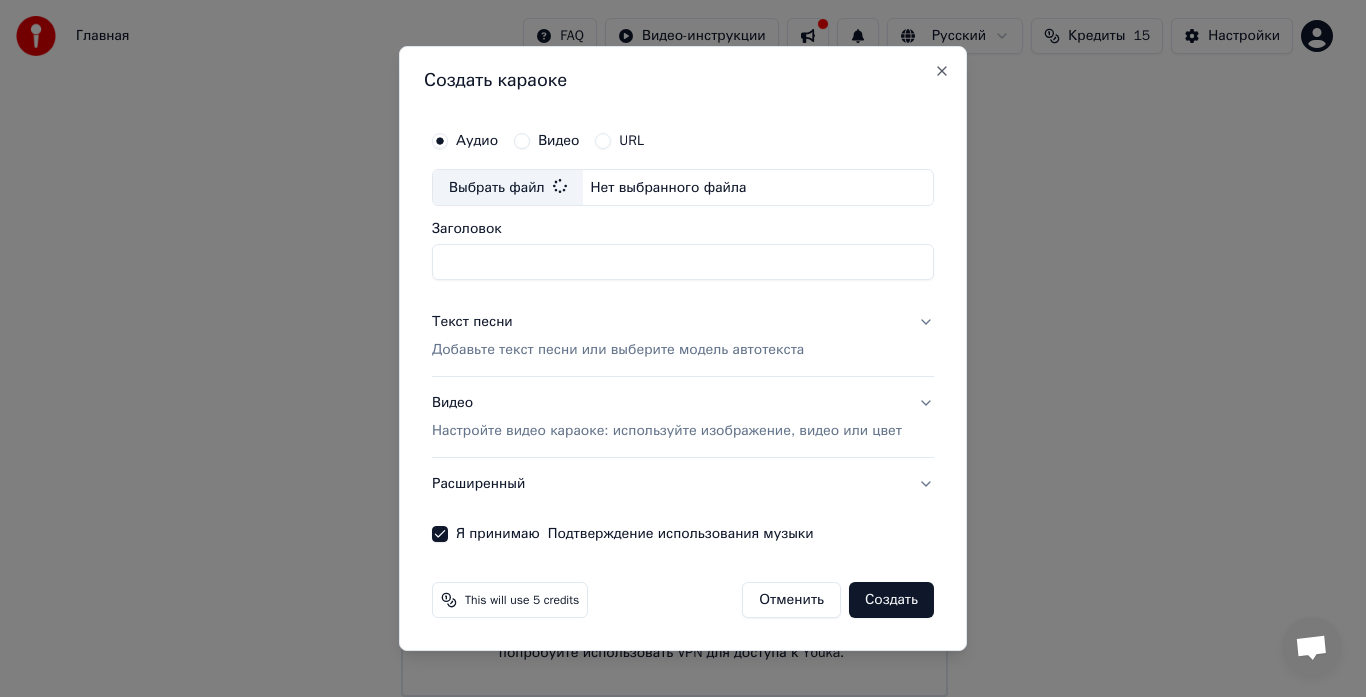 type on "**********" 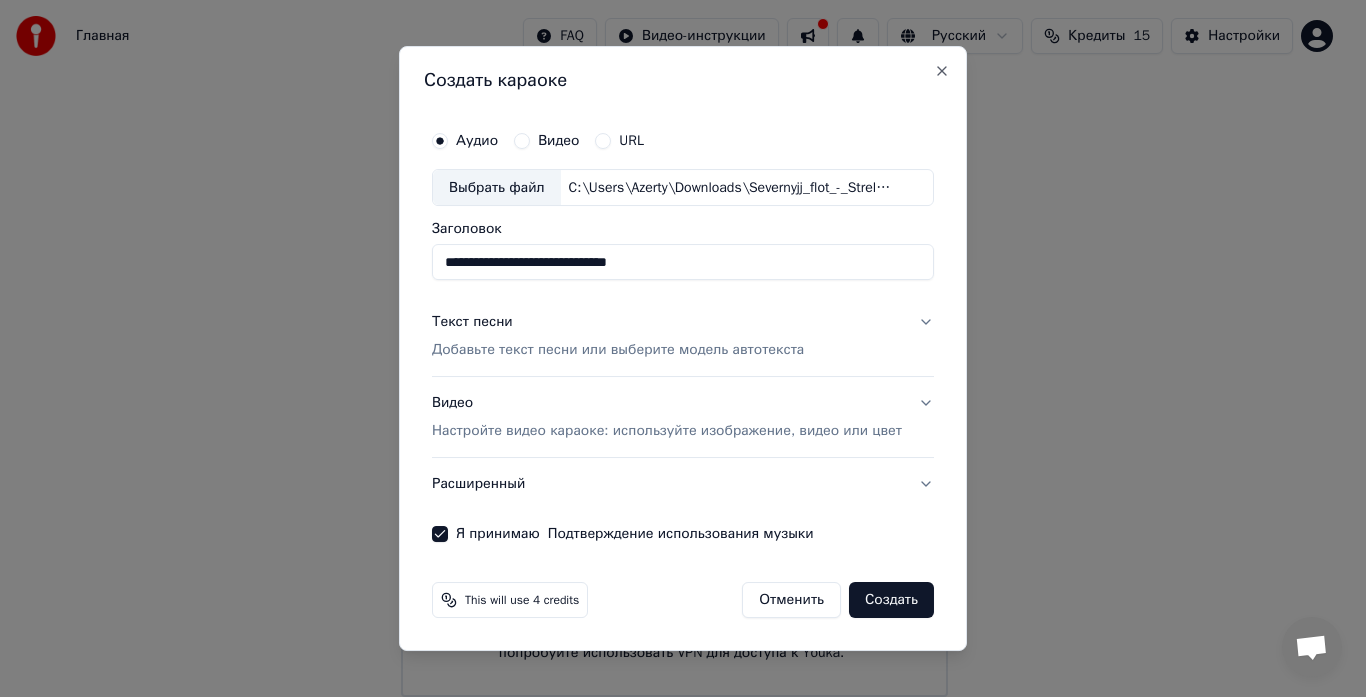 click on "Добавьте текст песни или выберите модель автотекста" at bounding box center (618, 351) 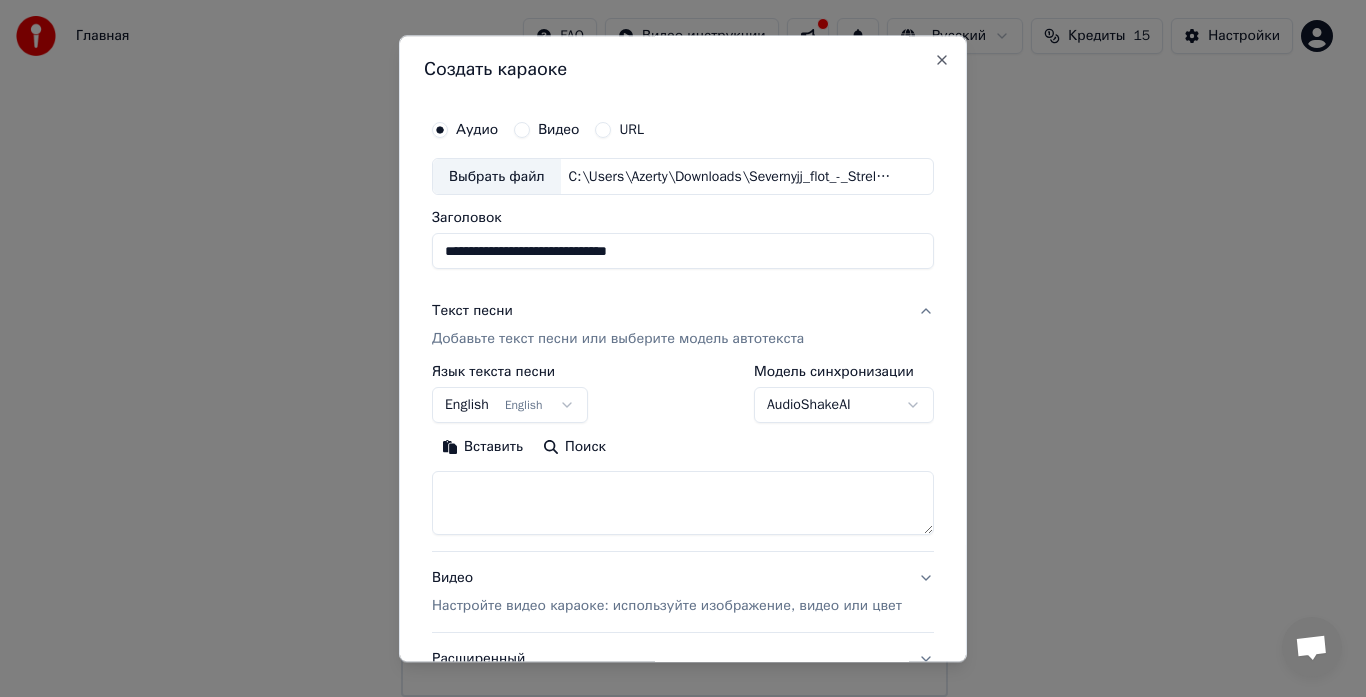 click on "English English" at bounding box center (510, 406) 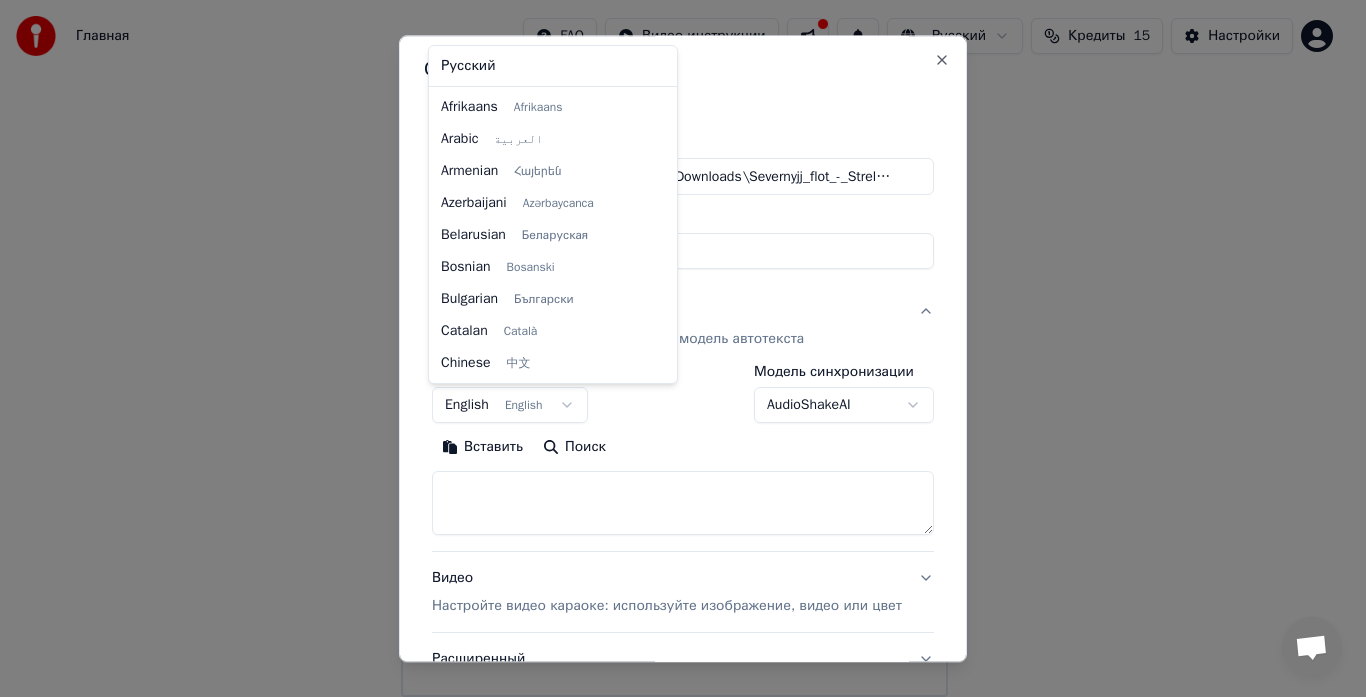 scroll, scrollTop: 160, scrollLeft: 0, axis: vertical 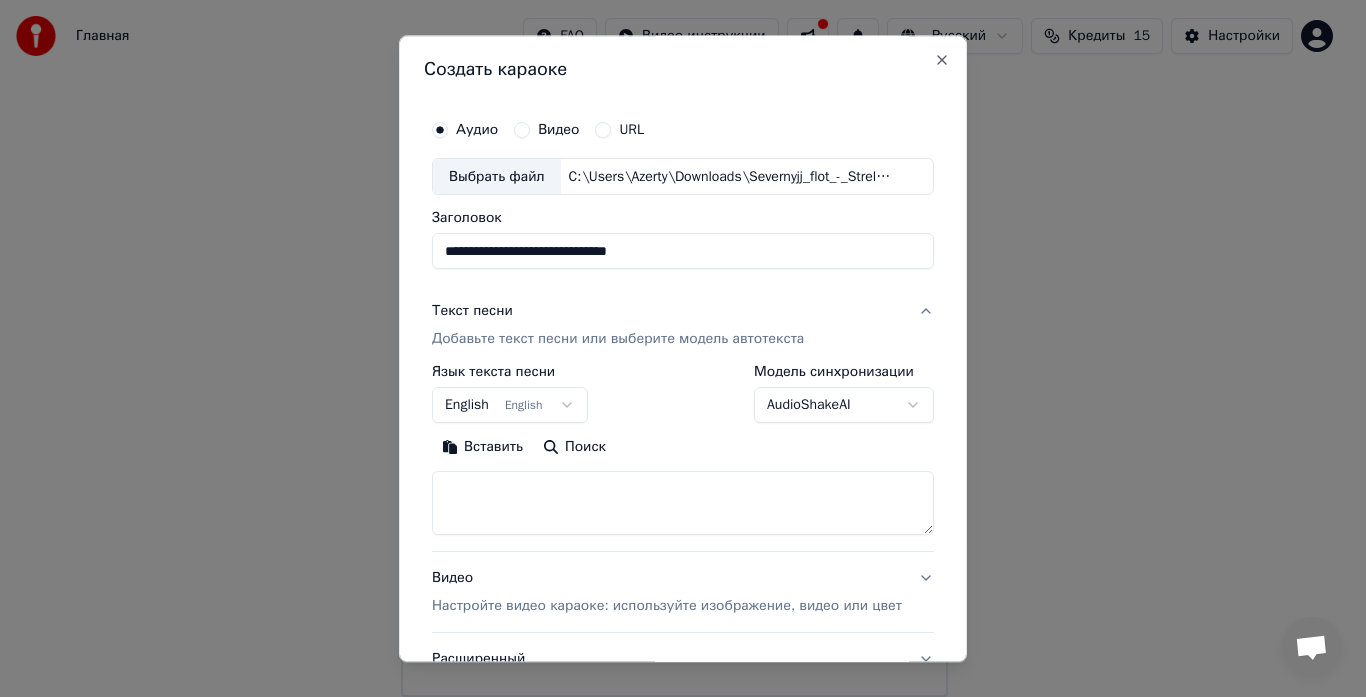 click on "**********" at bounding box center (674, 299) 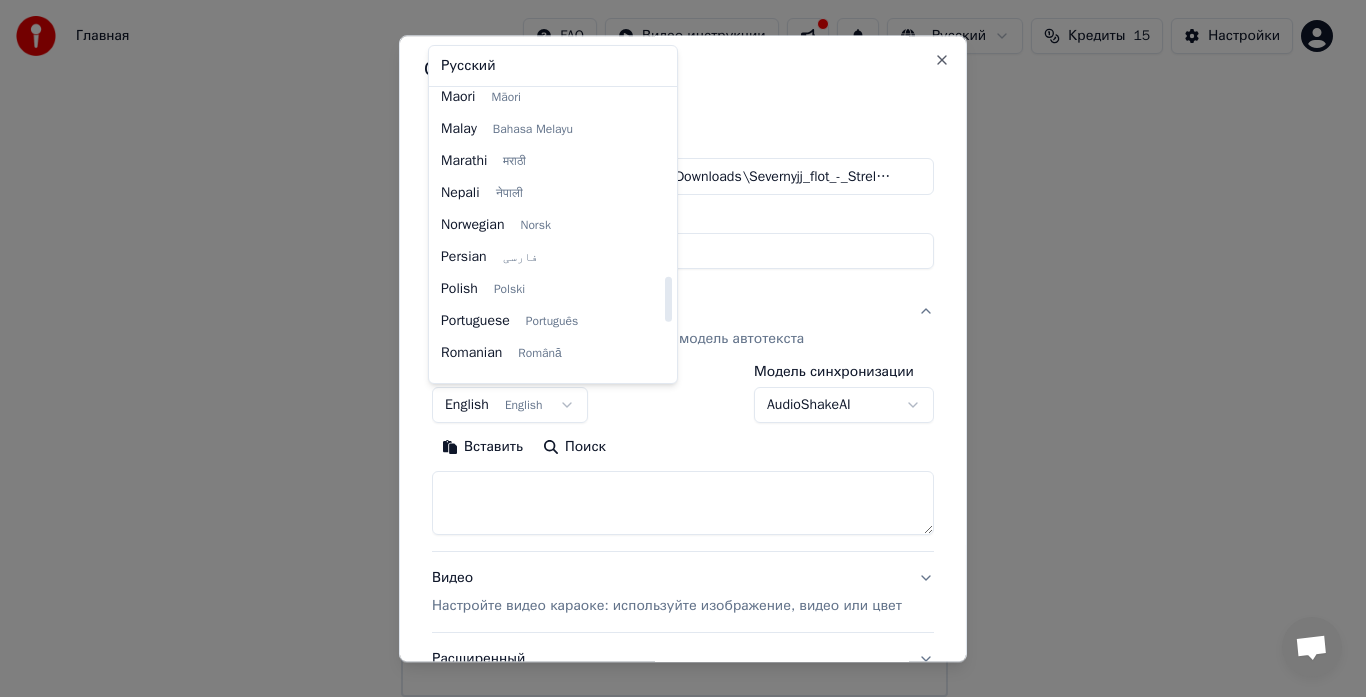 scroll, scrollTop: 1360, scrollLeft: 0, axis: vertical 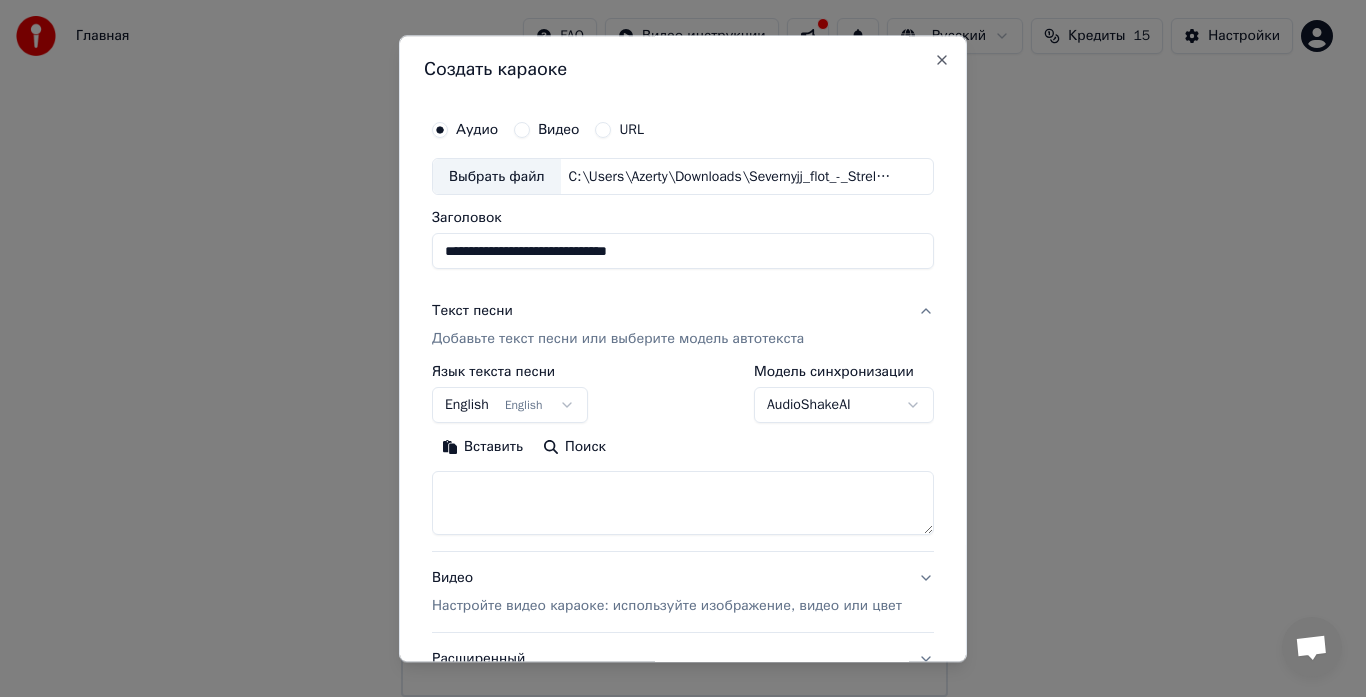 click on "**********" at bounding box center (674, 299) 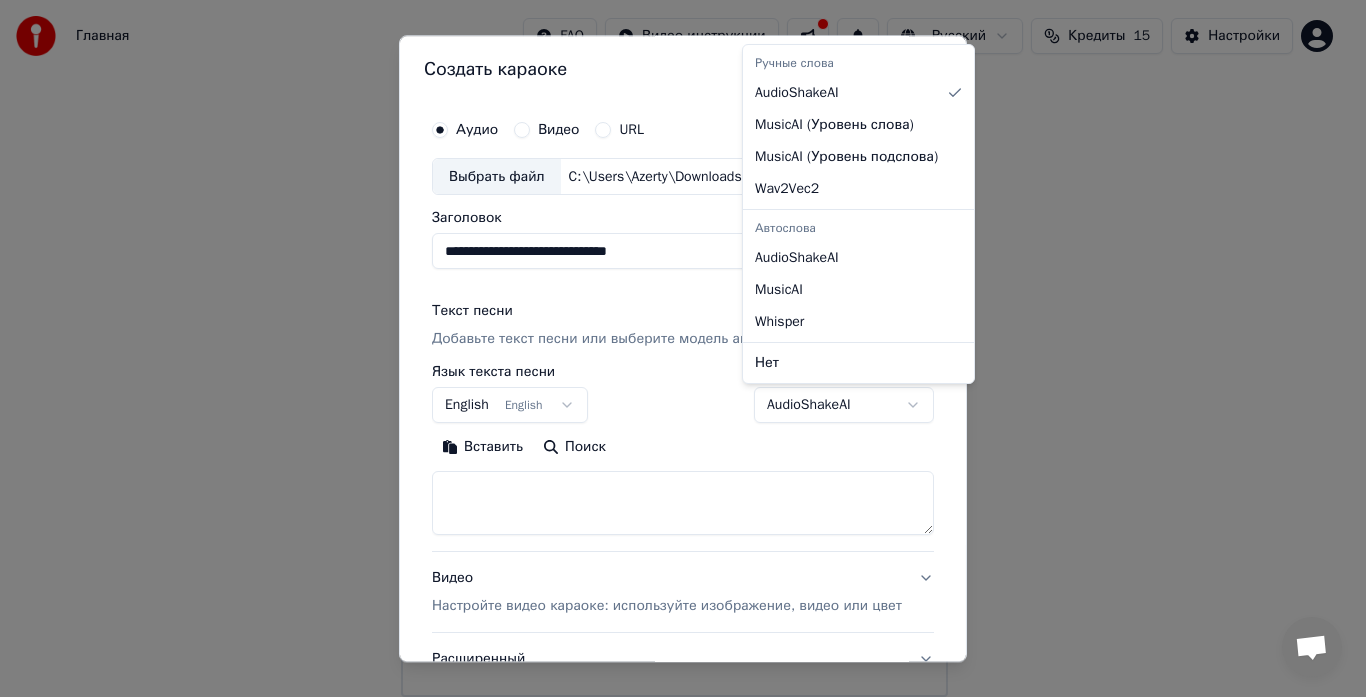 click on "**********" at bounding box center [674, 299] 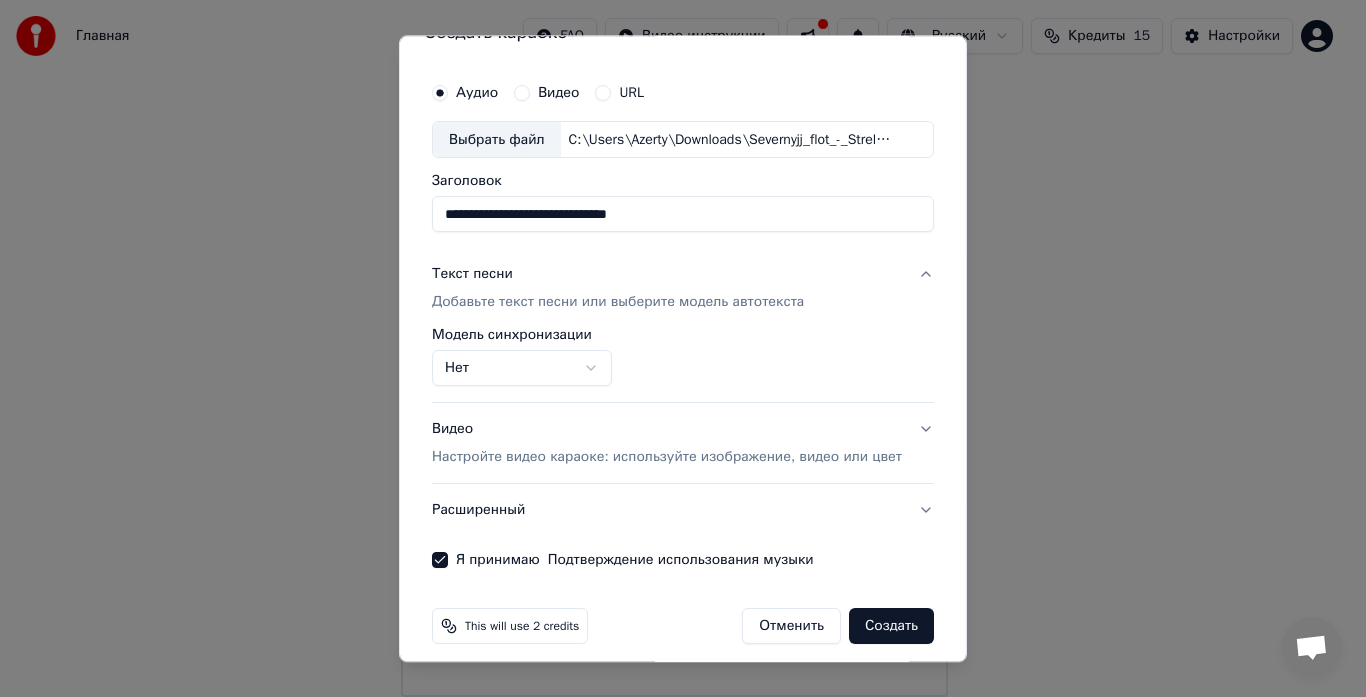 scroll, scrollTop: 52, scrollLeft: 0, axis: vertical 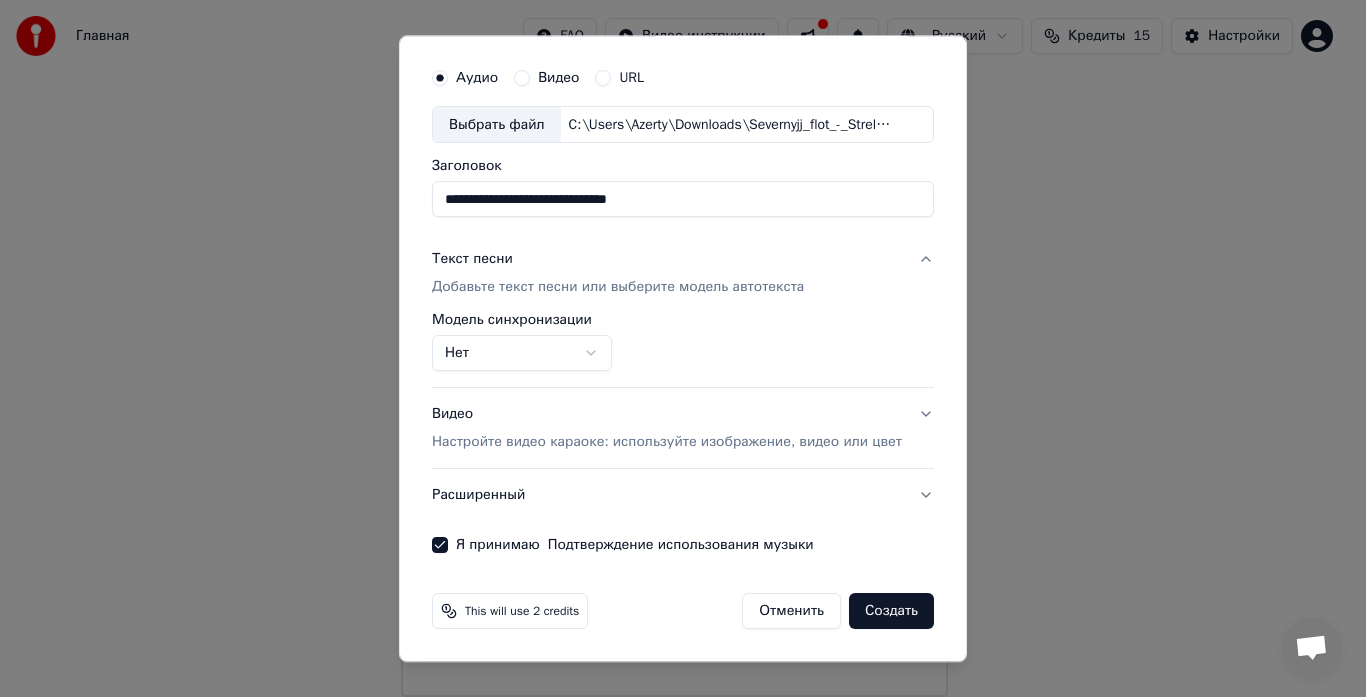 click on "Создать" at bounding box center [891, 612] 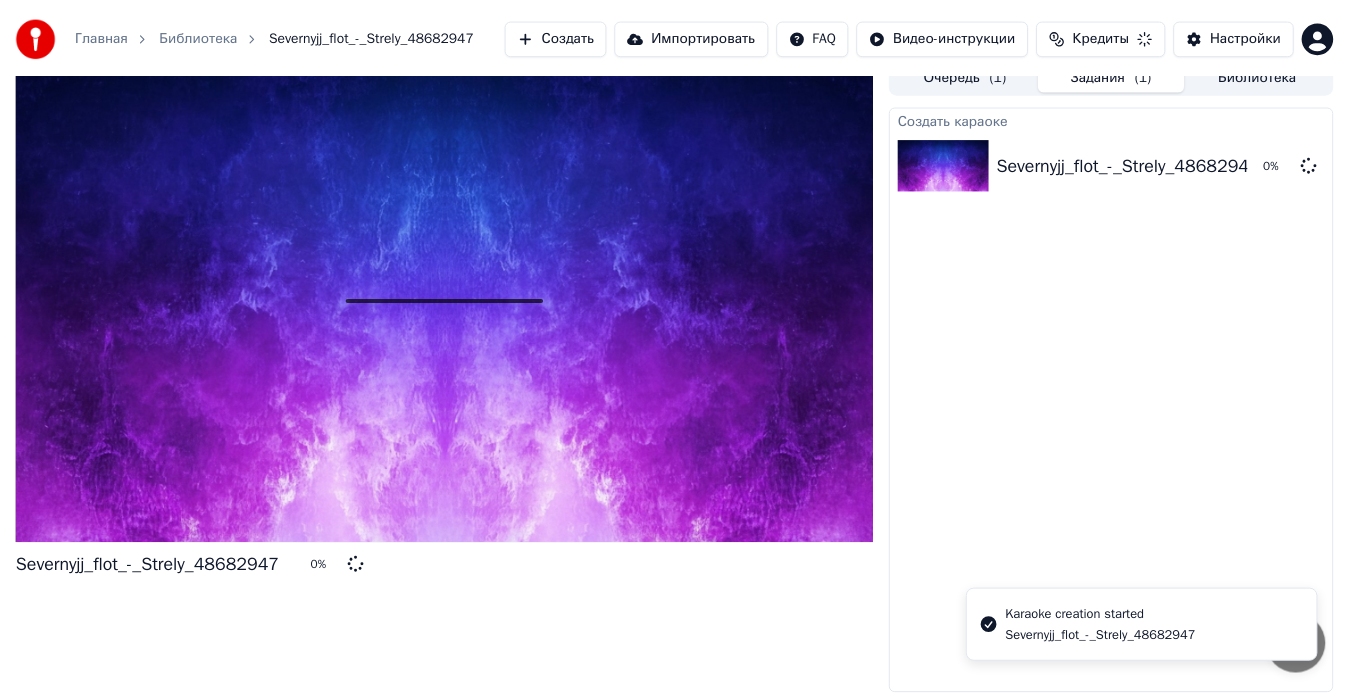 scroll, scrollTop: 15, scrollLeft: 0, axis: vertical 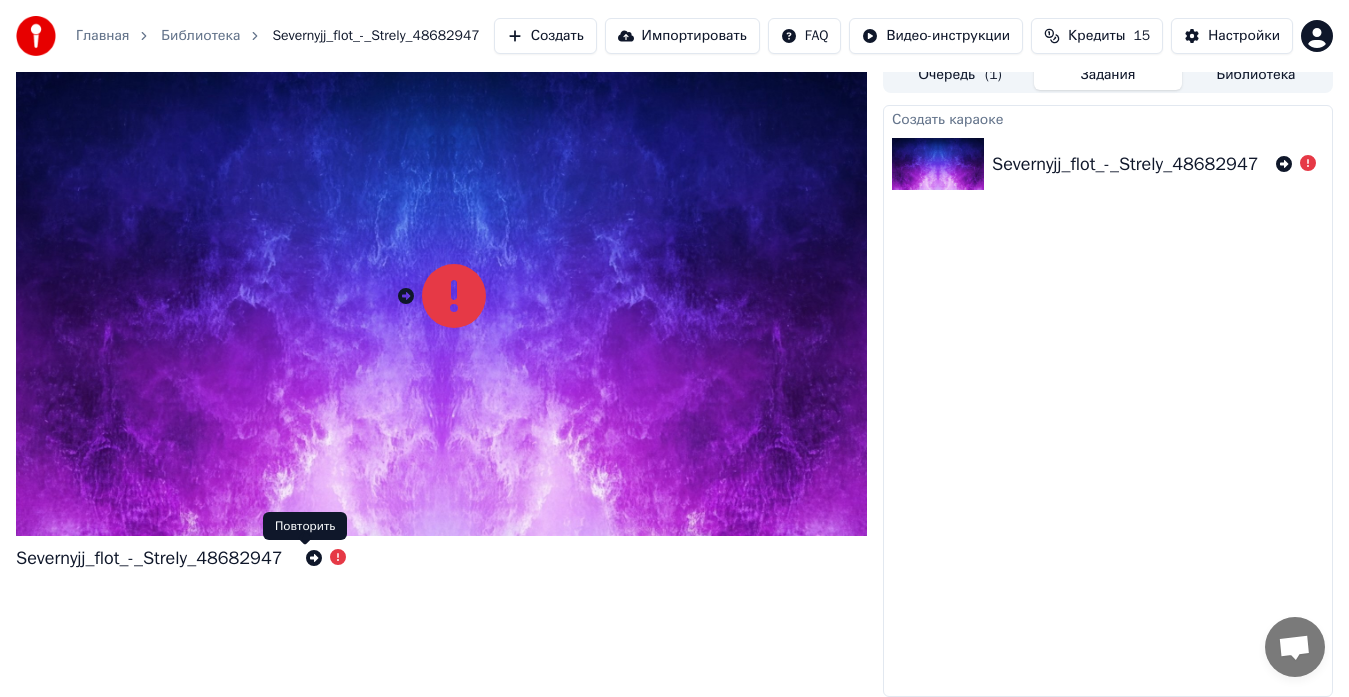 click 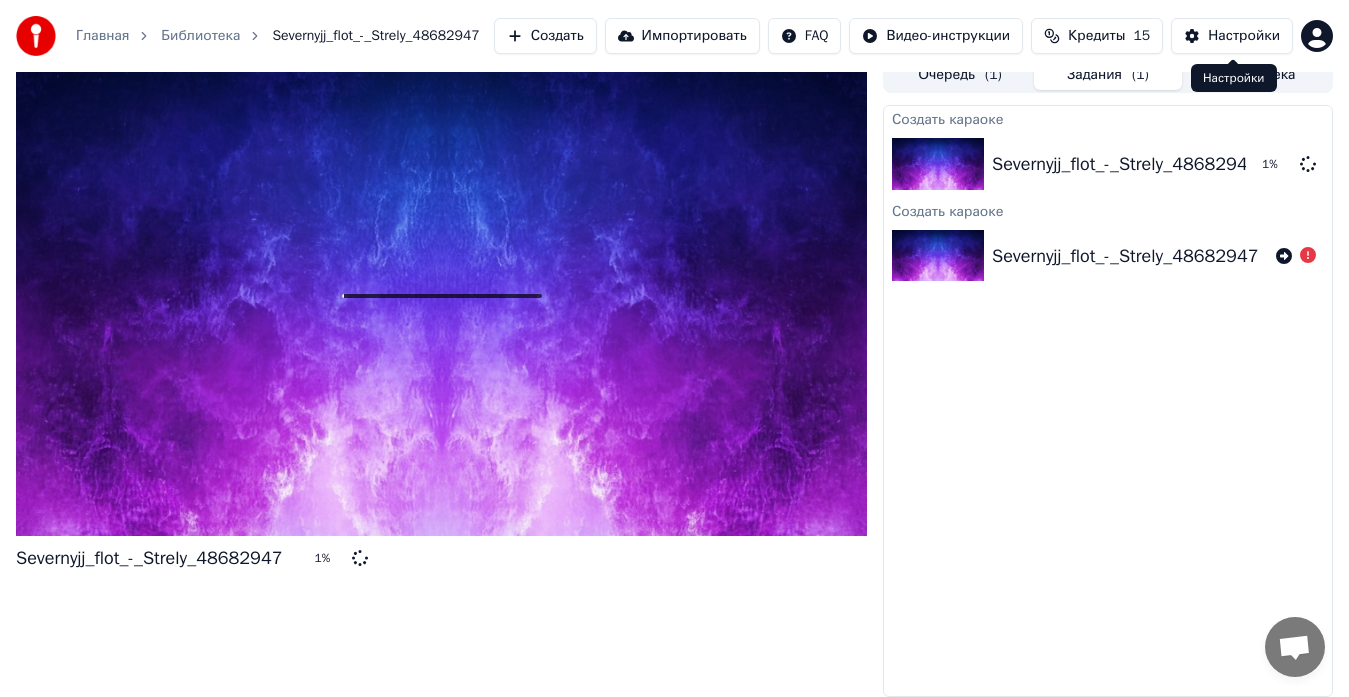 click on "Настройки" at bounding box center [1232, 36] 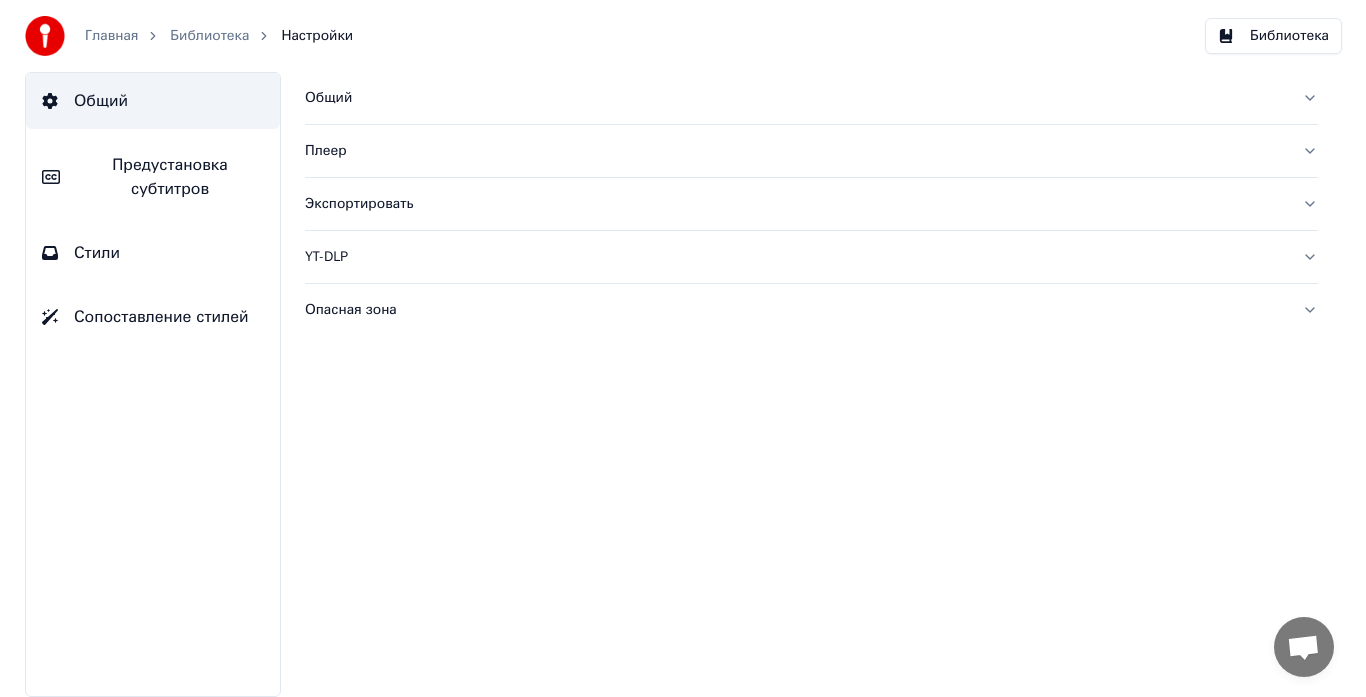 scroll, scrollTop: 0, scrollLeft: 0, axis: both 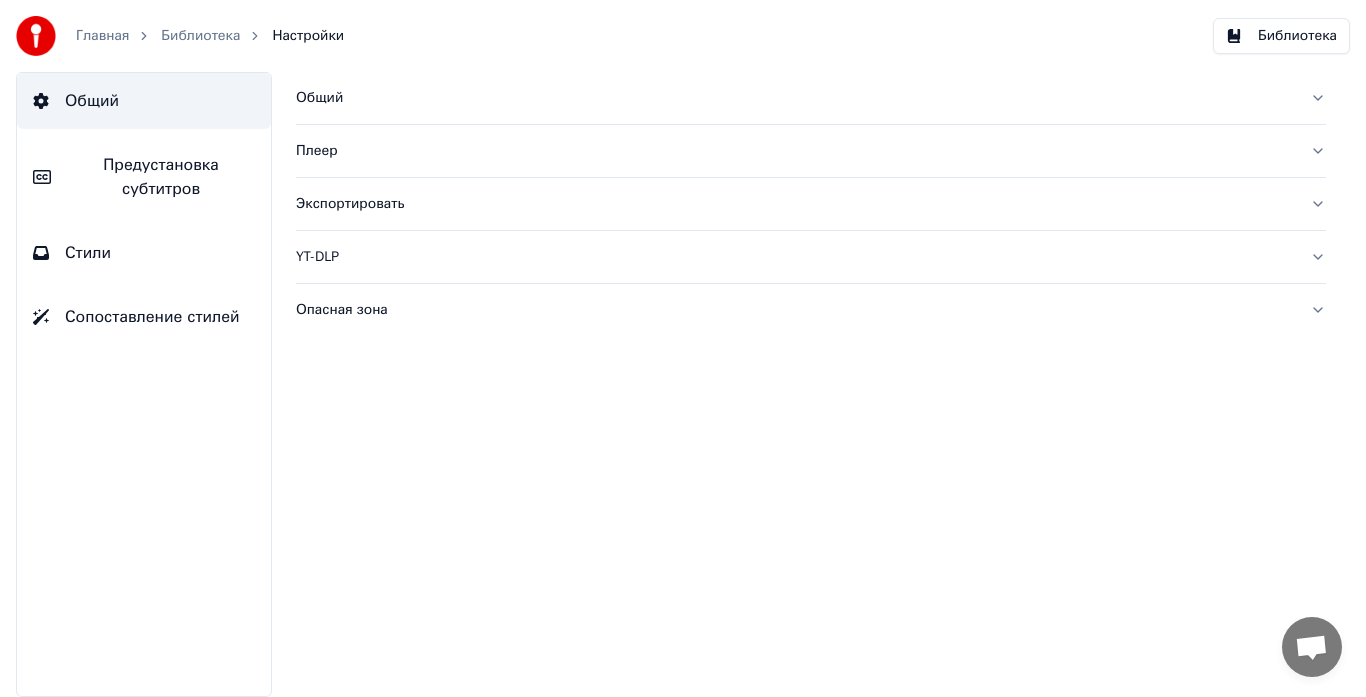 click on "Предустановка субтитров" at bounding box center (161, 177) 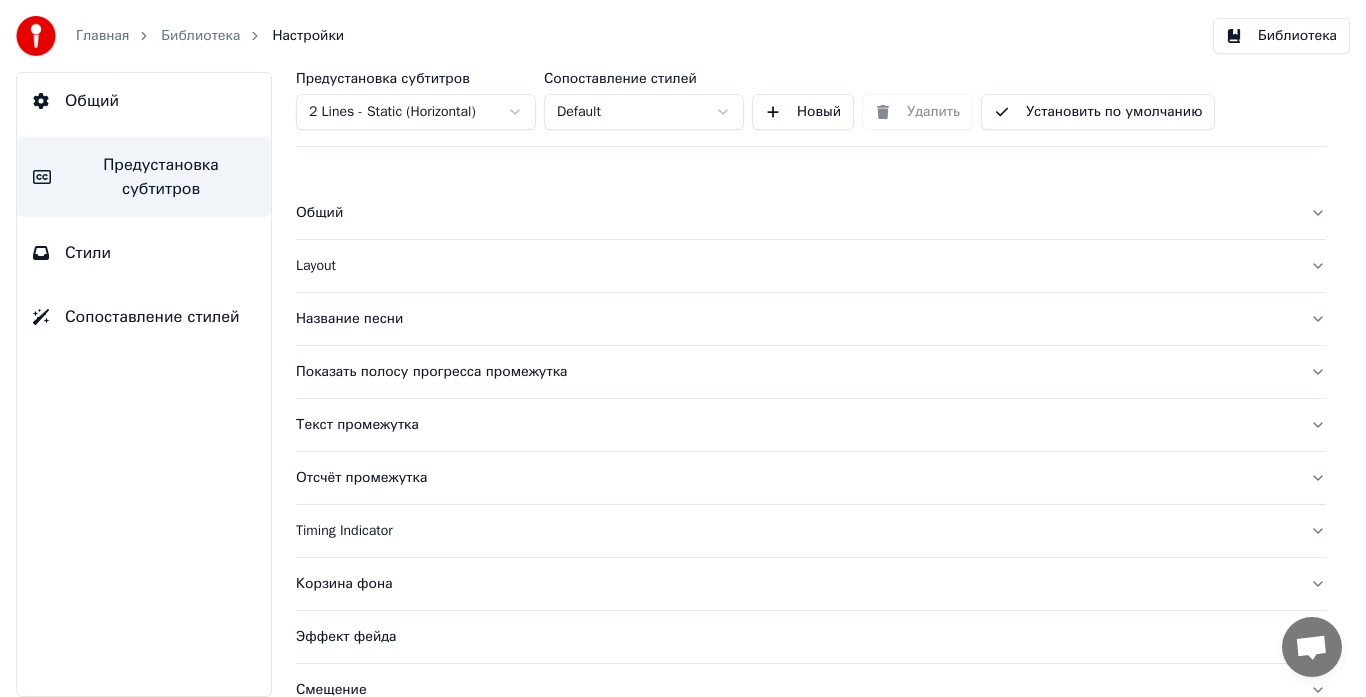 click on "Показать полосу прогресса промежутка" at bounding box center [795, 372] 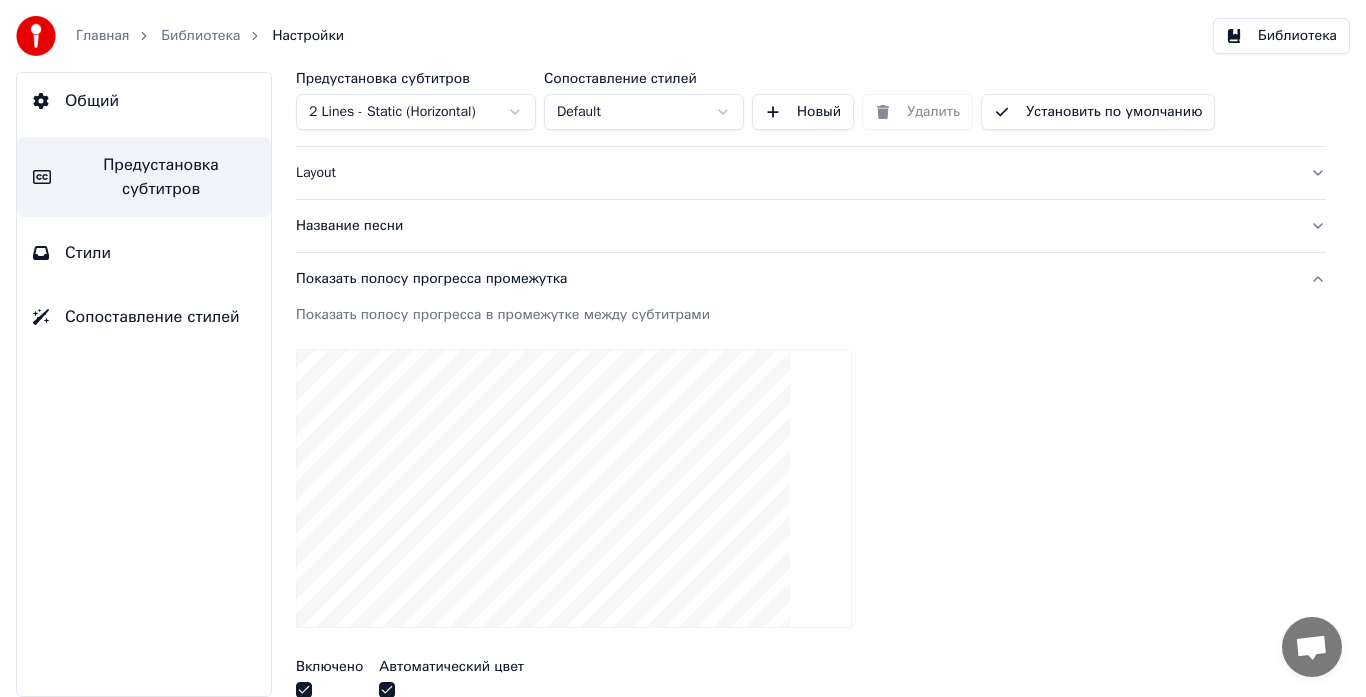 scroll, scrollTop: 0, scrollLeft: 0, axis: both 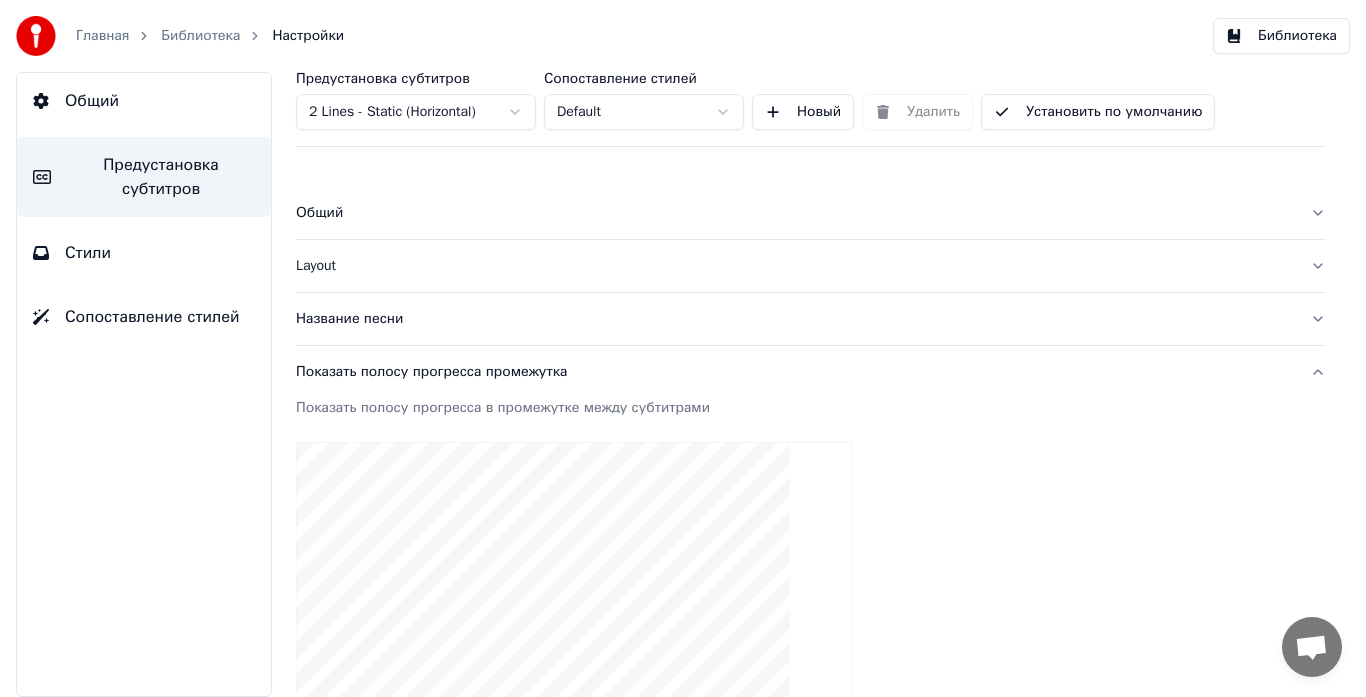 click on "Название песни" at bounding box center [795, 319] 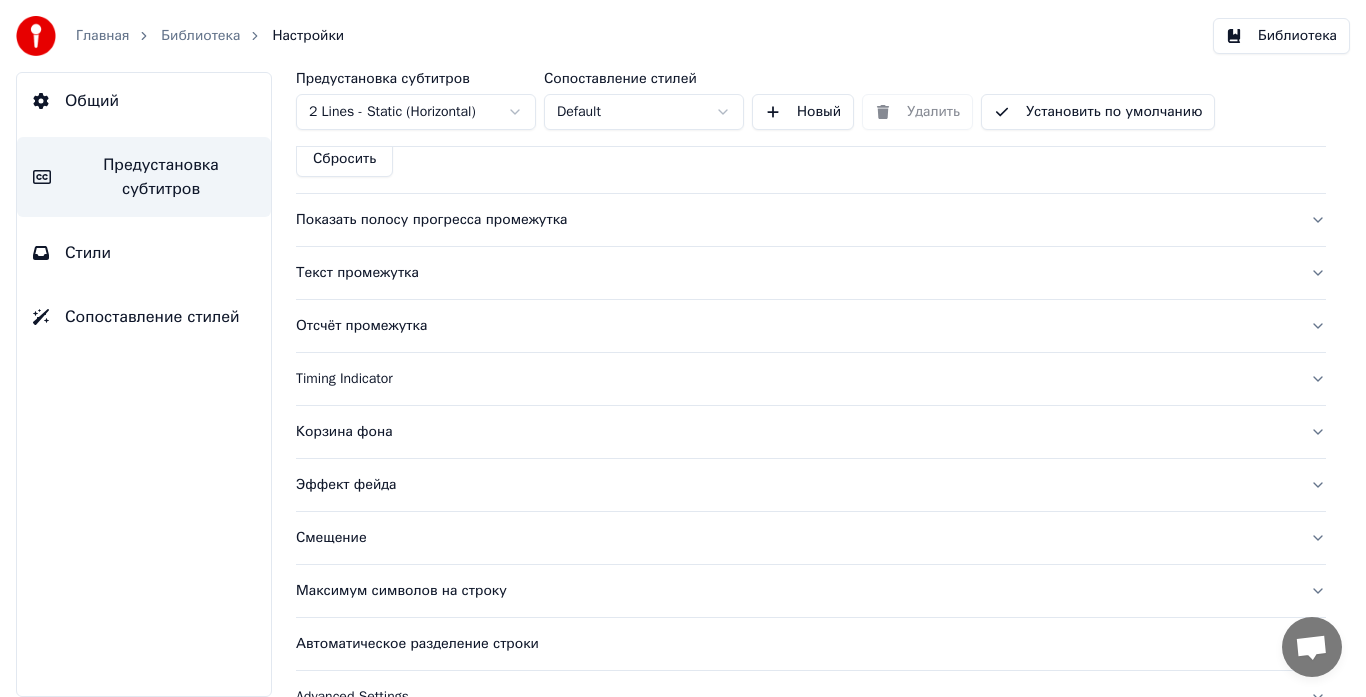 scroll, scrollTop: 1285, scrollLeft: 0, axis: vertical 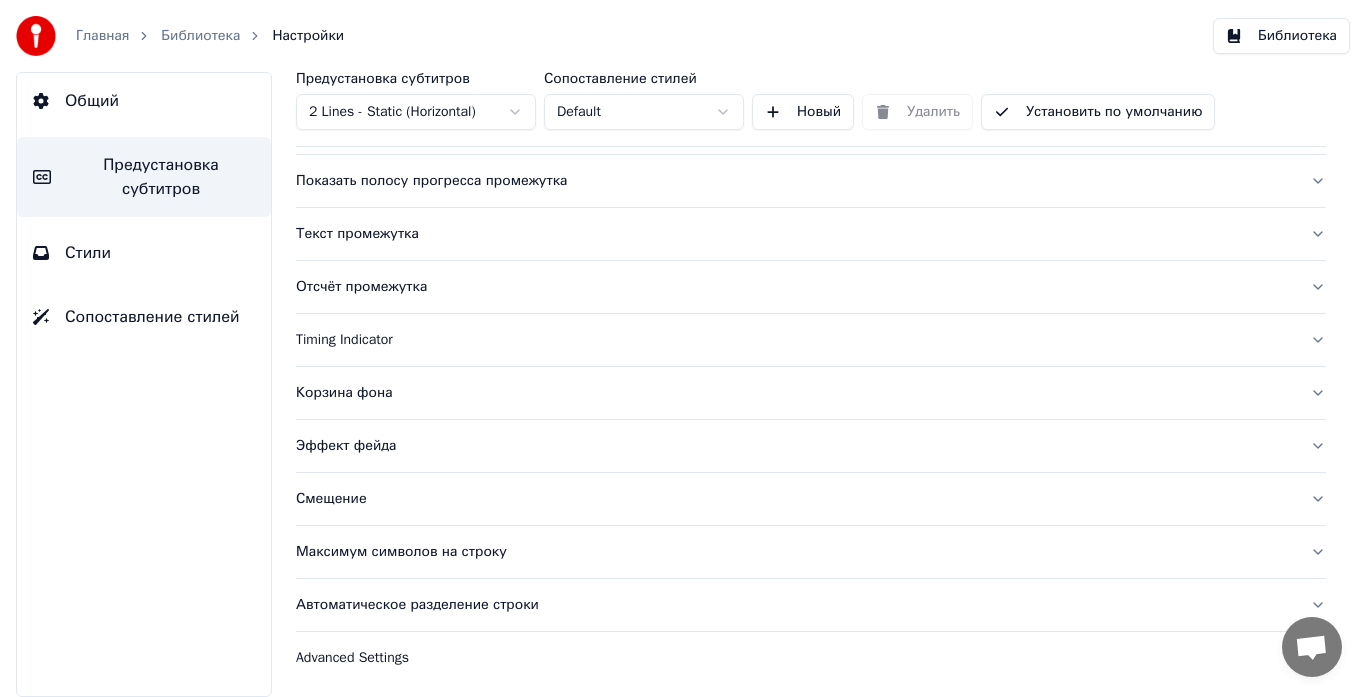 click on "Автоматическое разделение строки" at bounding box center (811, 605) 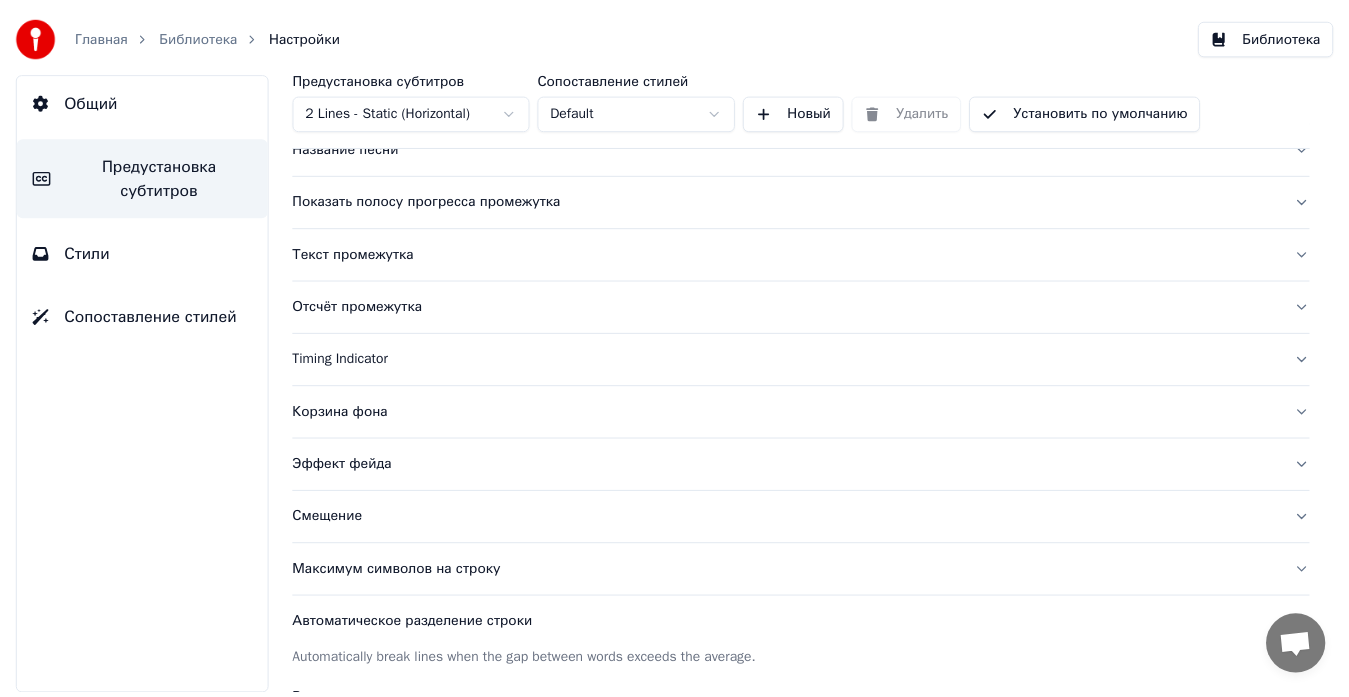 scroll, scrollTop: 0, scrollLeft: 0, axis: both 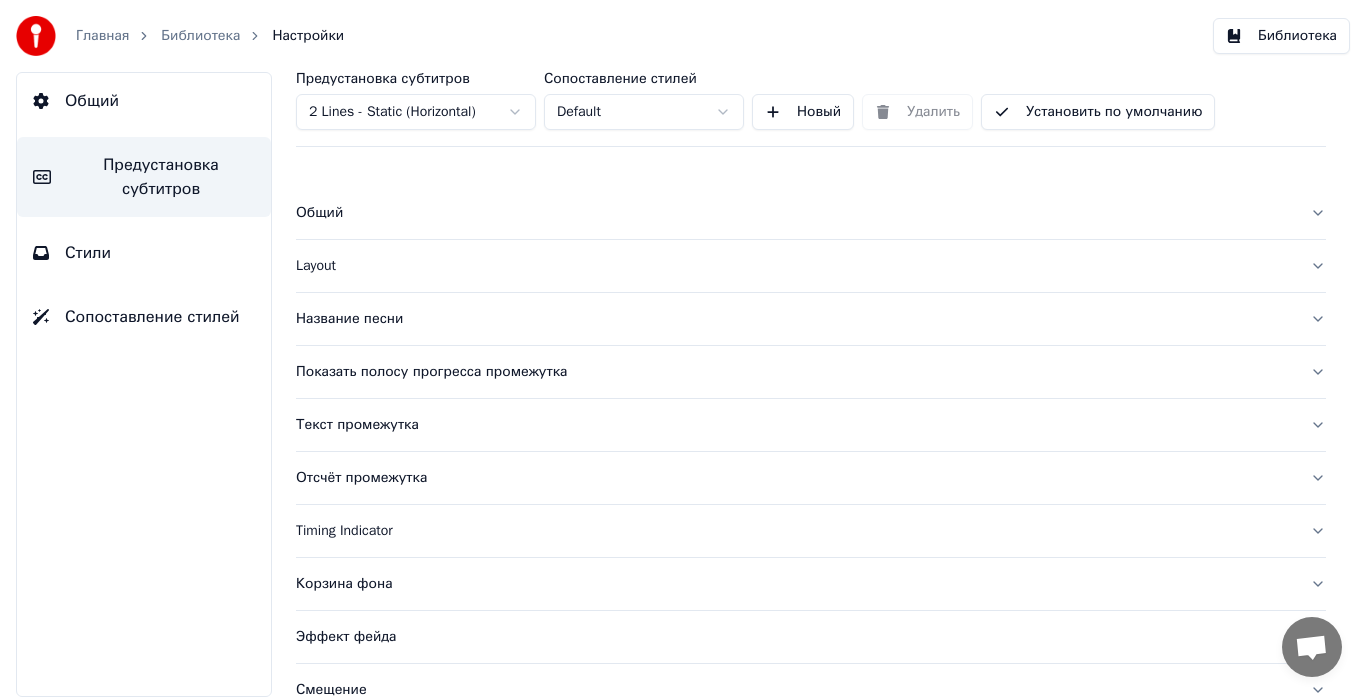 click on "Стили" at bounding box center [88, 253] 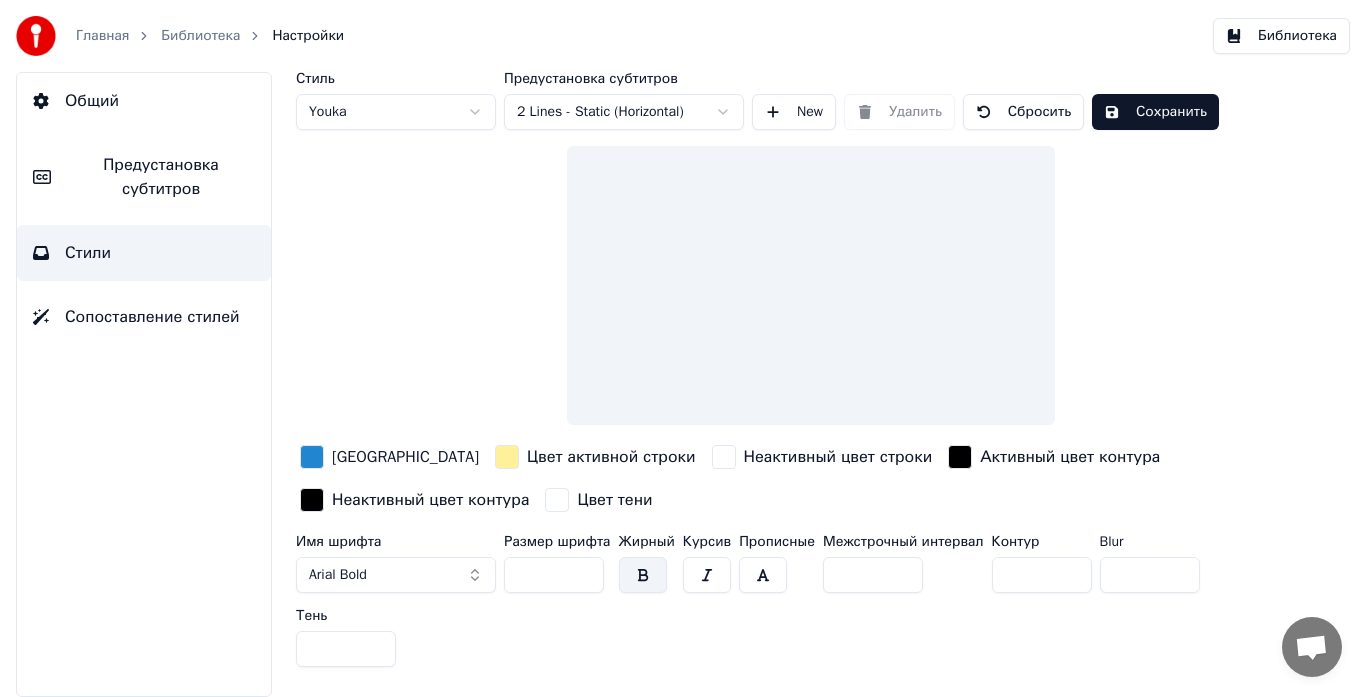 click on "Сопоставление стилей" at bounding box center [152, 317] 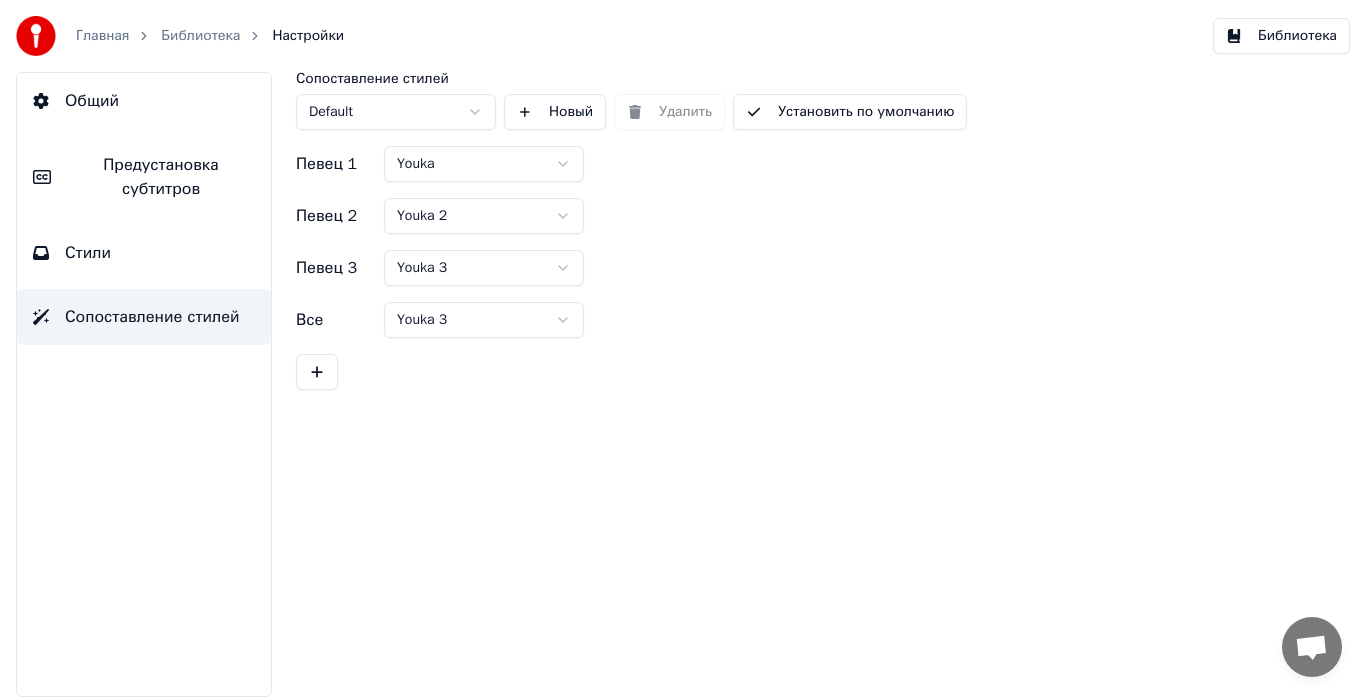 click on "Библиотека" at bounding box center (200, 36) 